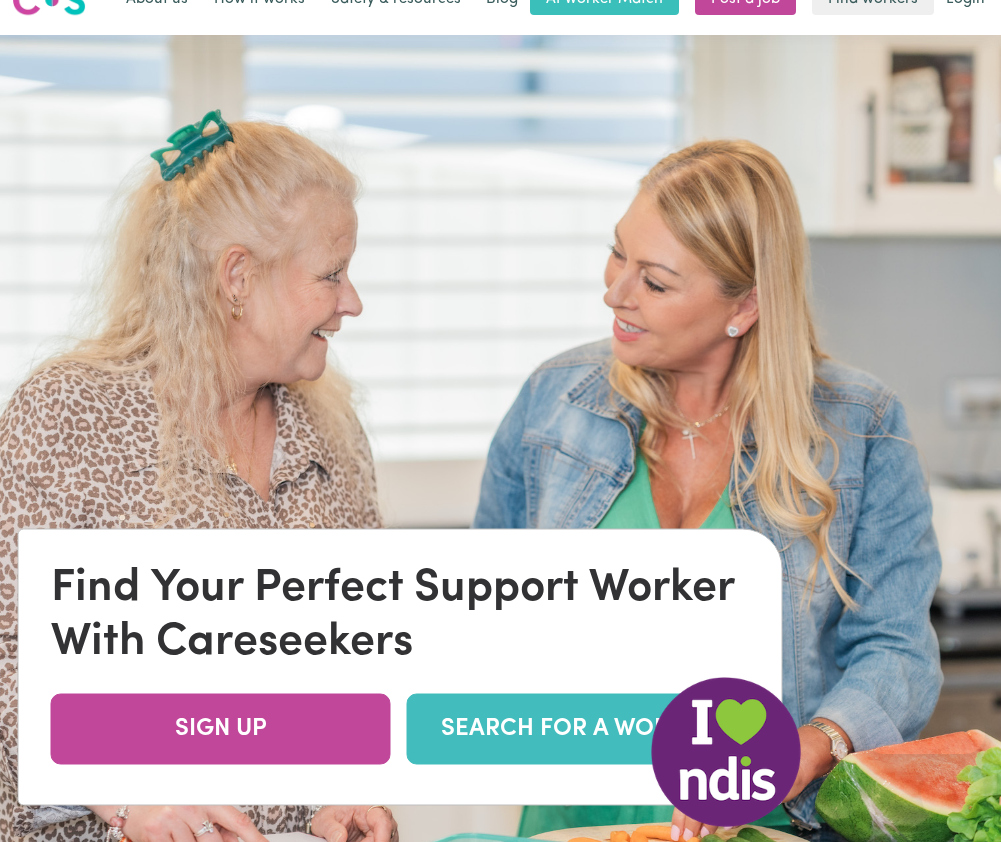 scroll, scrollTop: 0, scrollLeft: 0, axis: both 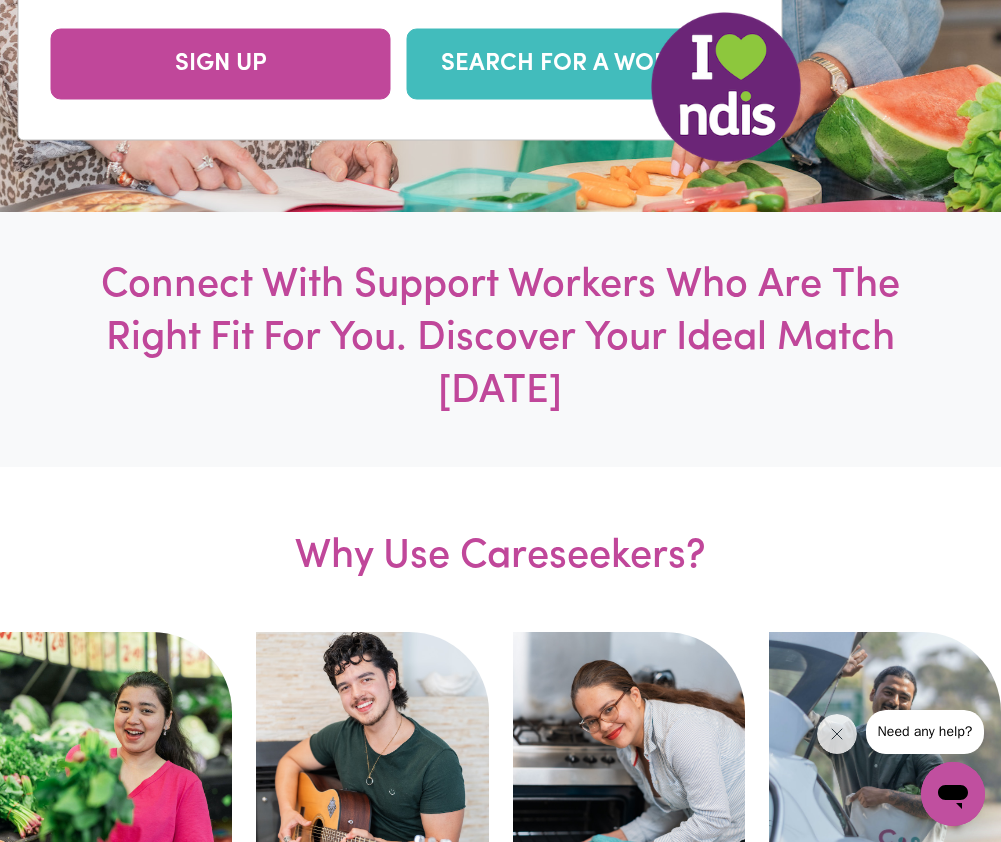 click on "SEARCH FOR A WORKER" at bounding box center (577, 63) 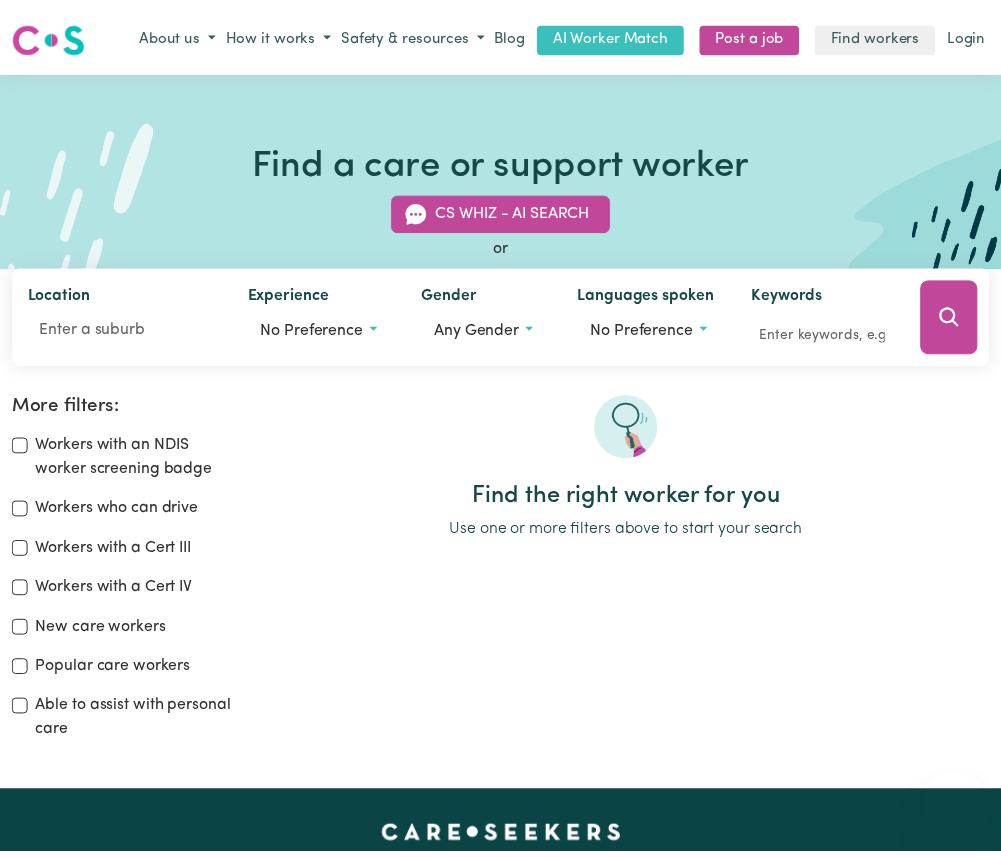 scroll, scrollTop: 0, scrollLeft: 0, axis: both 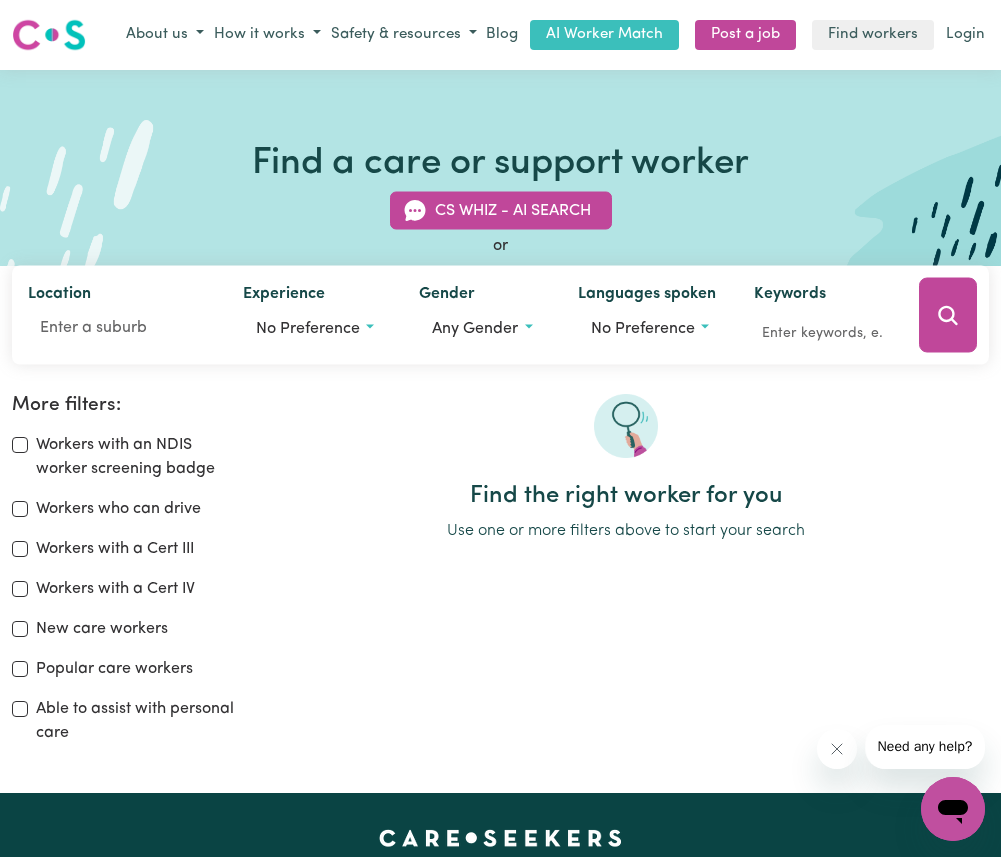 click on "Popular care workers" at bounding box center [114, 669] 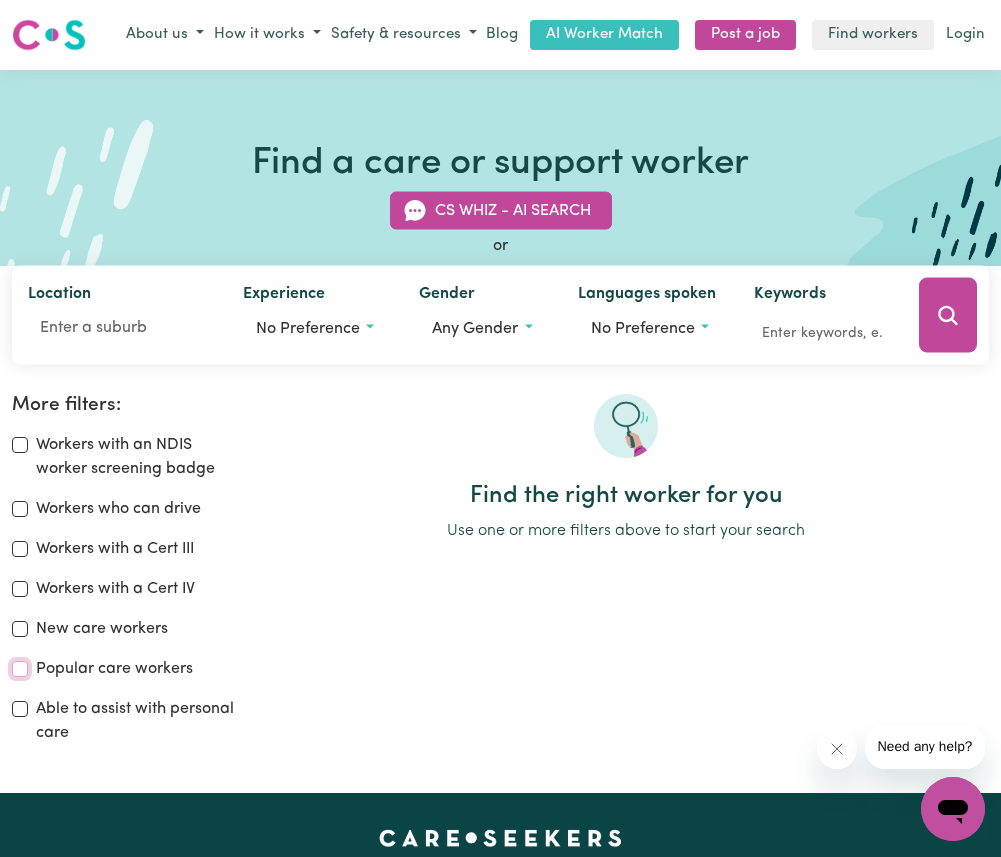 click on "Popular care workers" at bounding box center [20, 669] 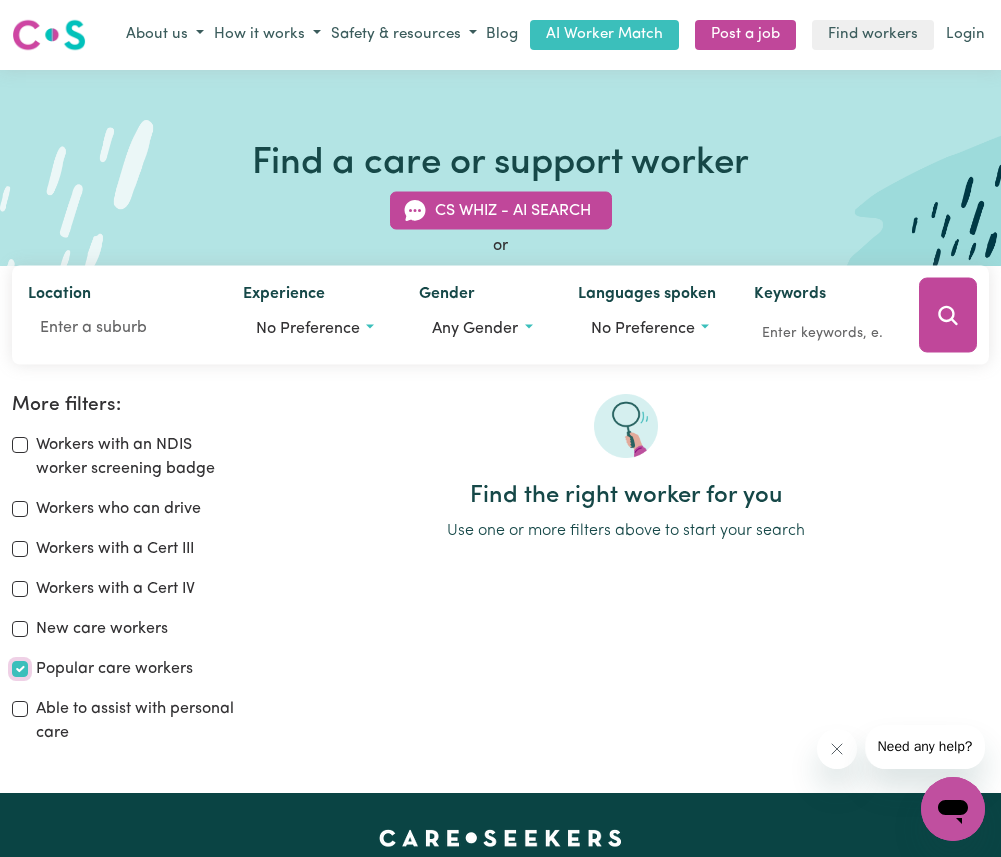 checkbox on "true" 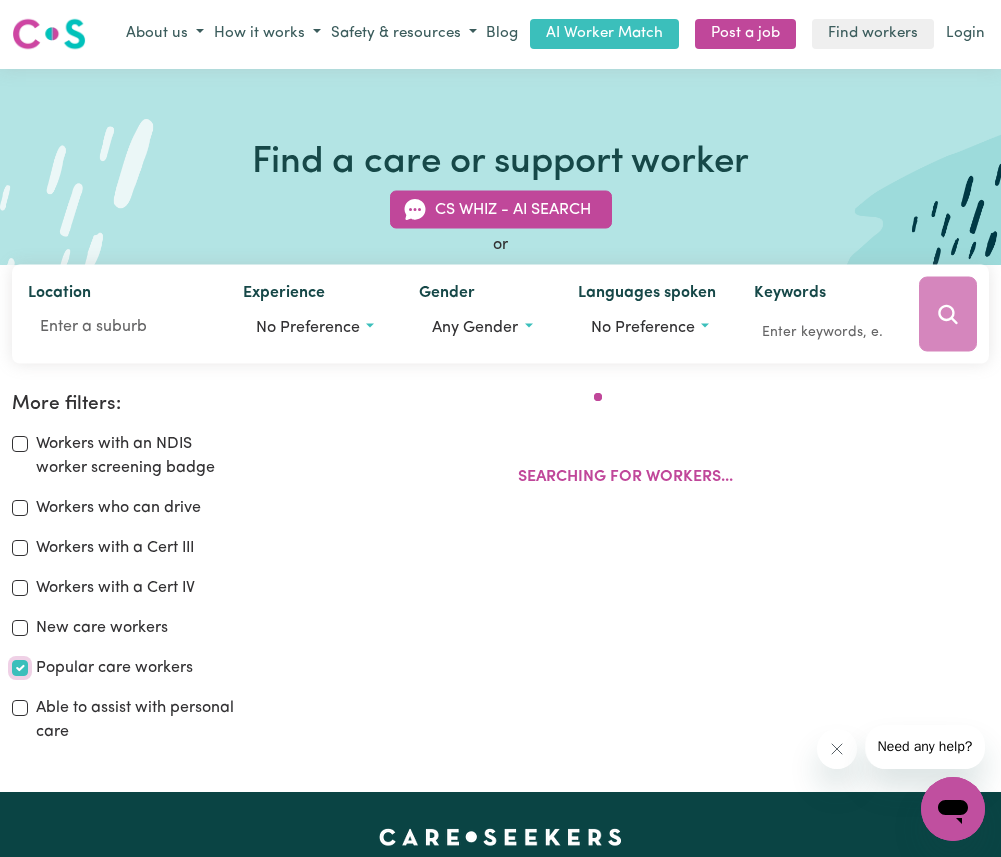 scroll, scrollTop: 0, scrollLeft: 0, axis: both 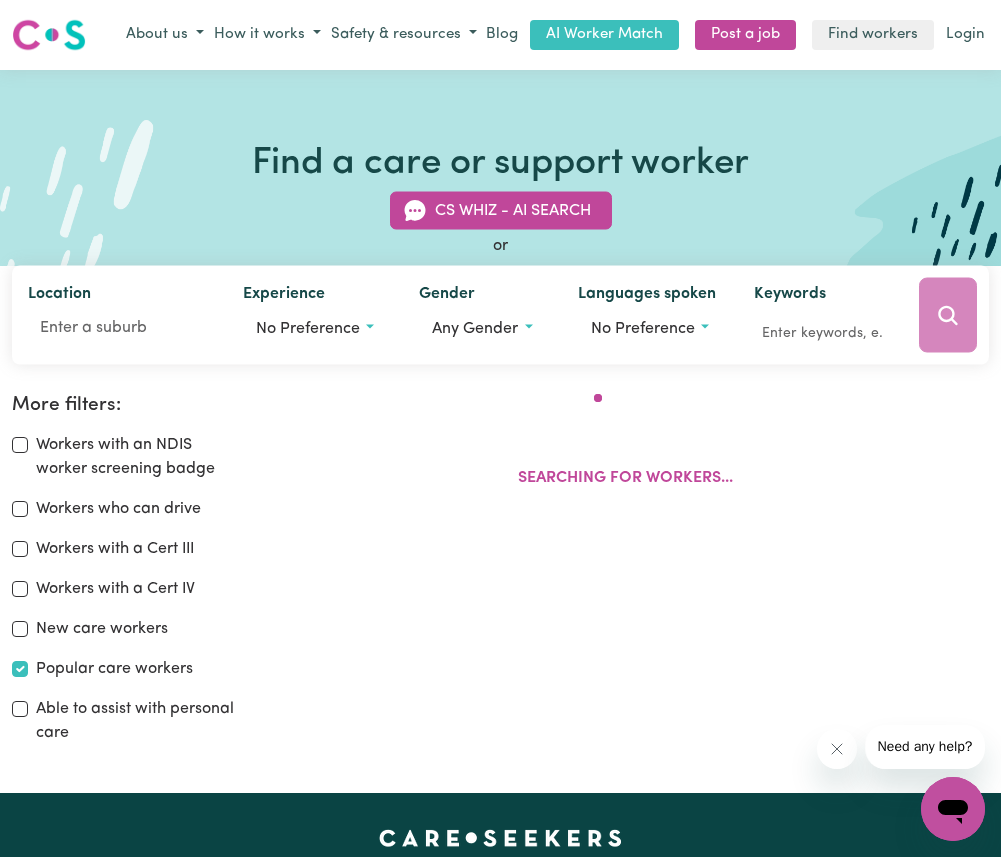 click on "Searching for workers..." at bounding box center [625, 450] 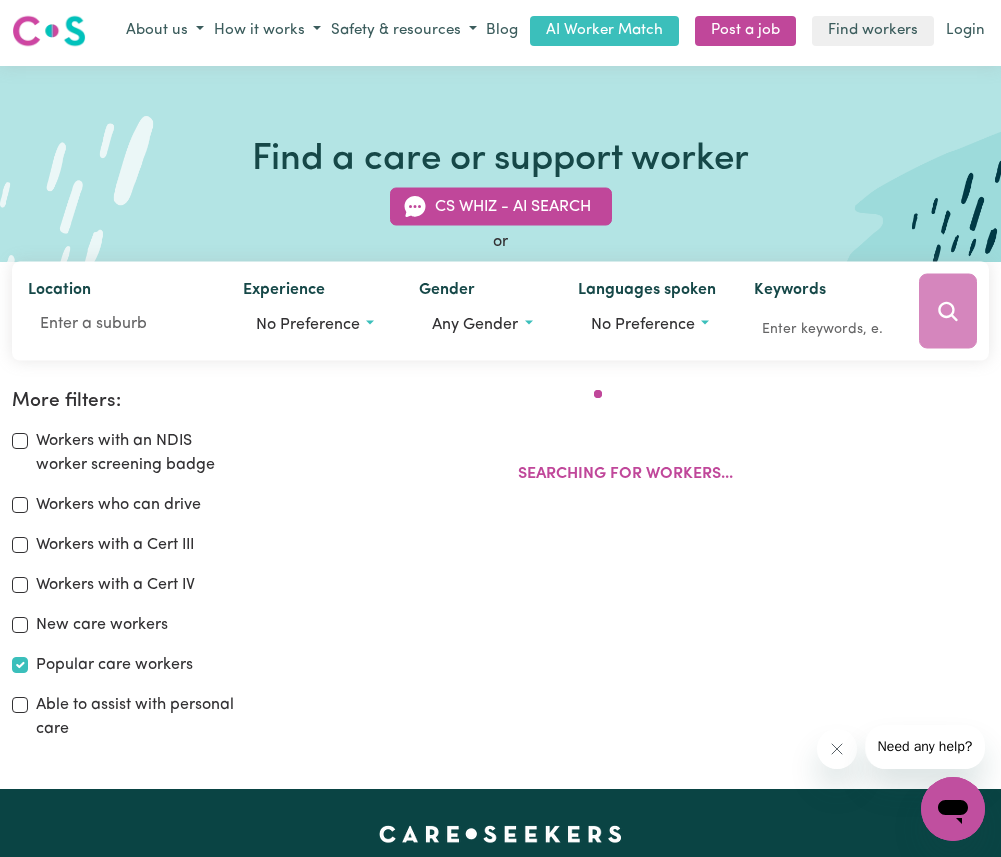 scroll, scrollTop: 0, scrollLeft: 0, axis: both 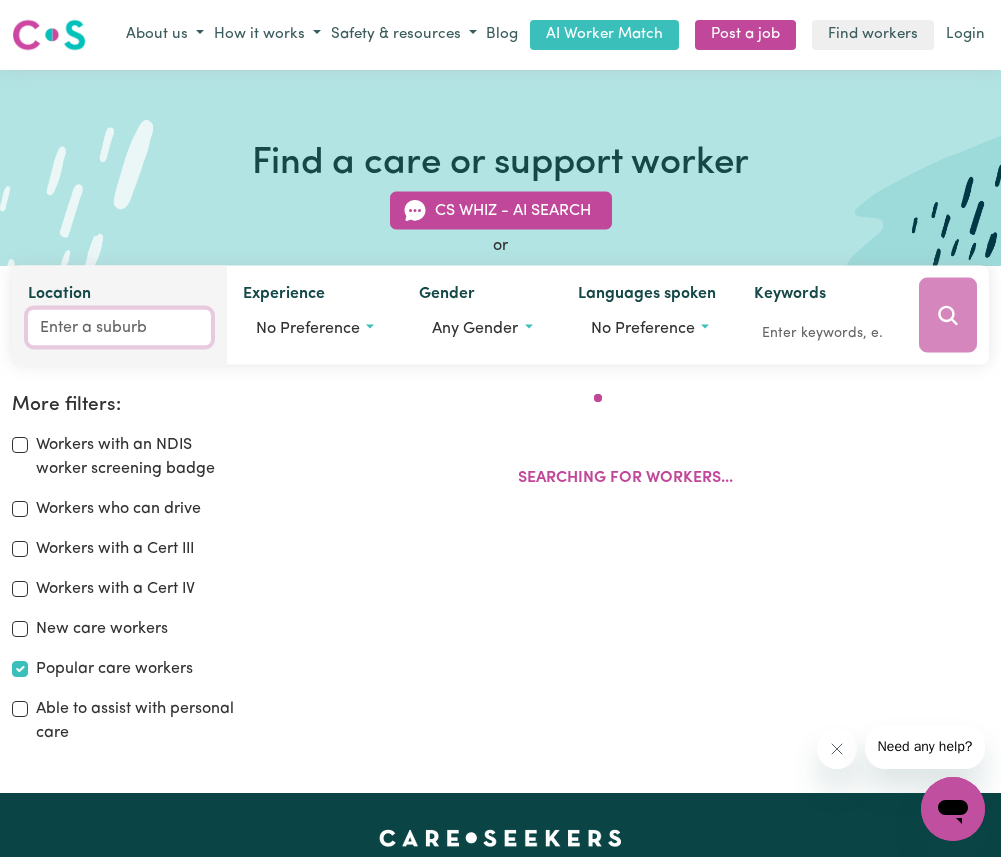 click on "Location" at bounding box center (119, 328) 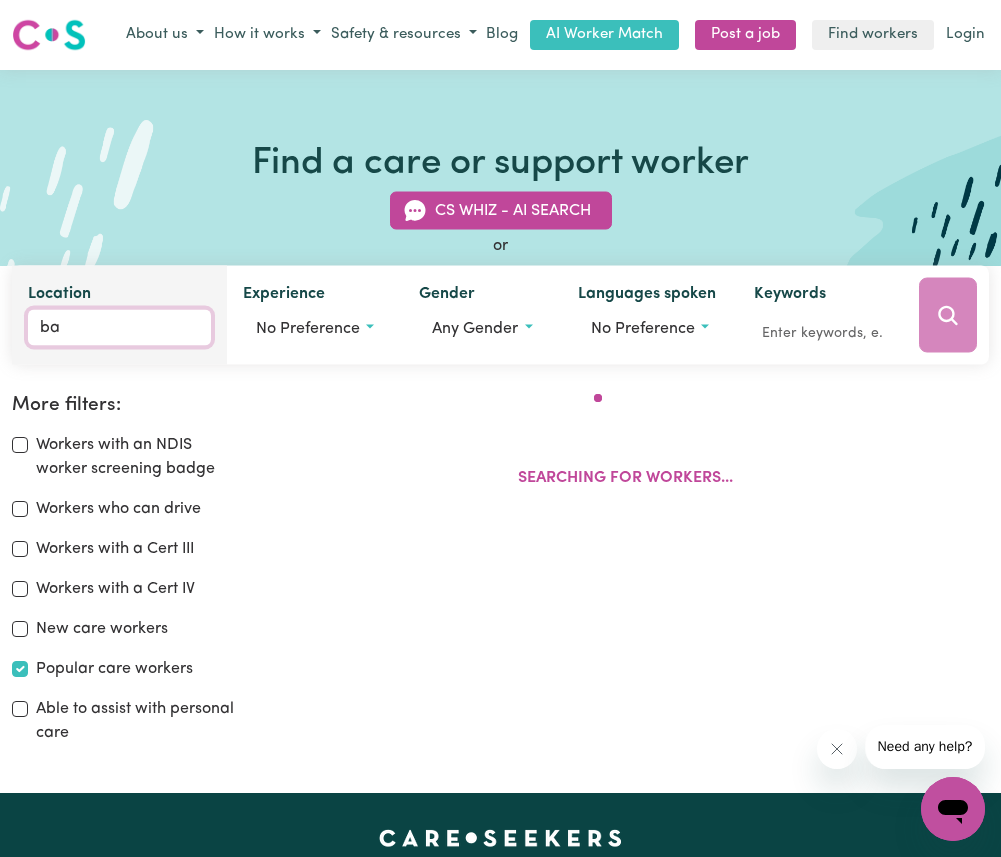 type on "[MEDICAL_DATA]" 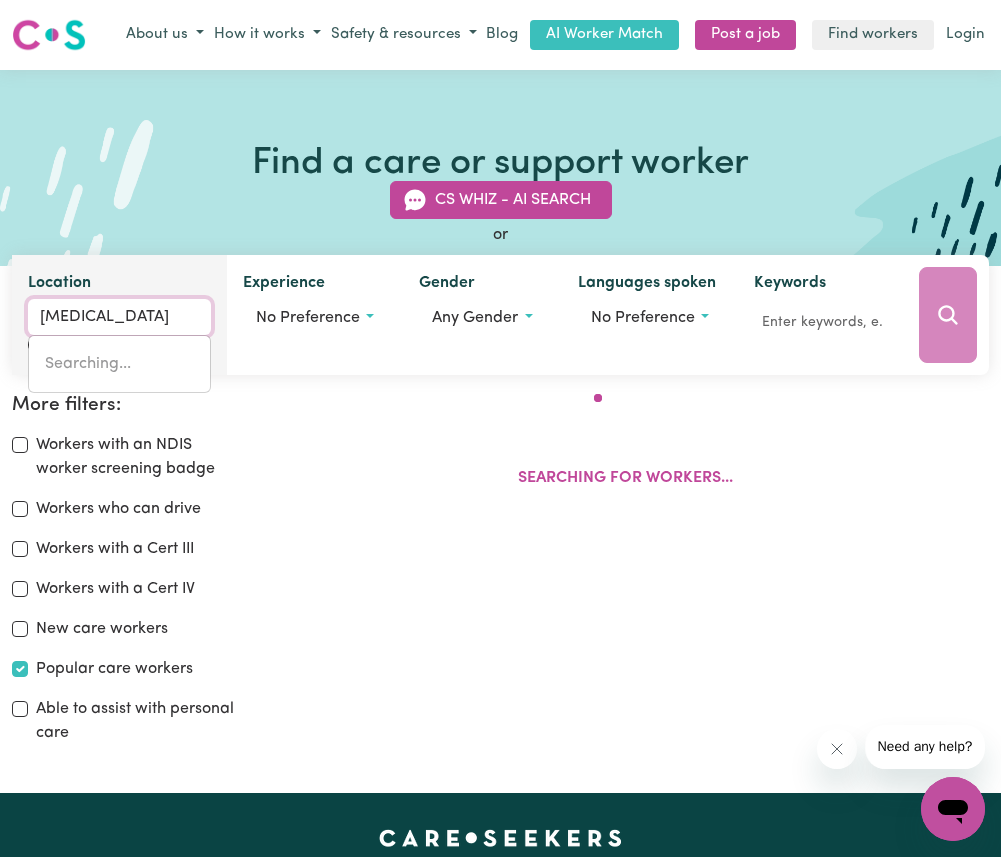 type on "balACLAVA, [GEOGRAPHIC_DATA], 2575" 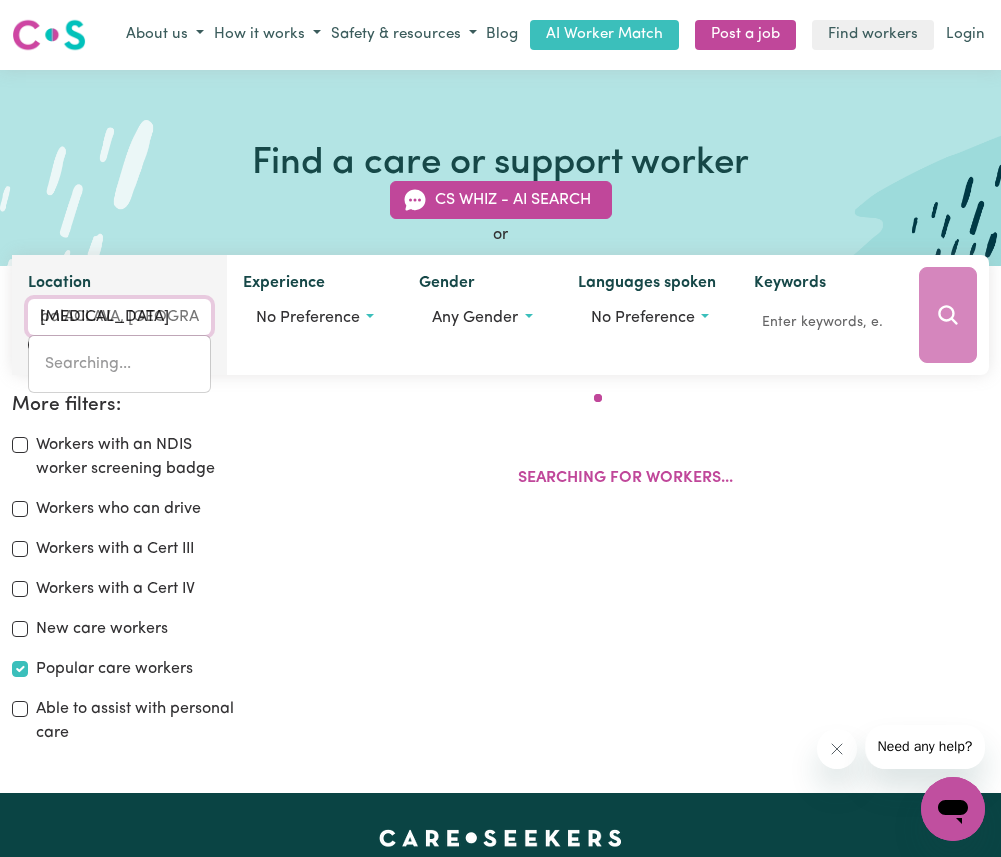 type on "bald" 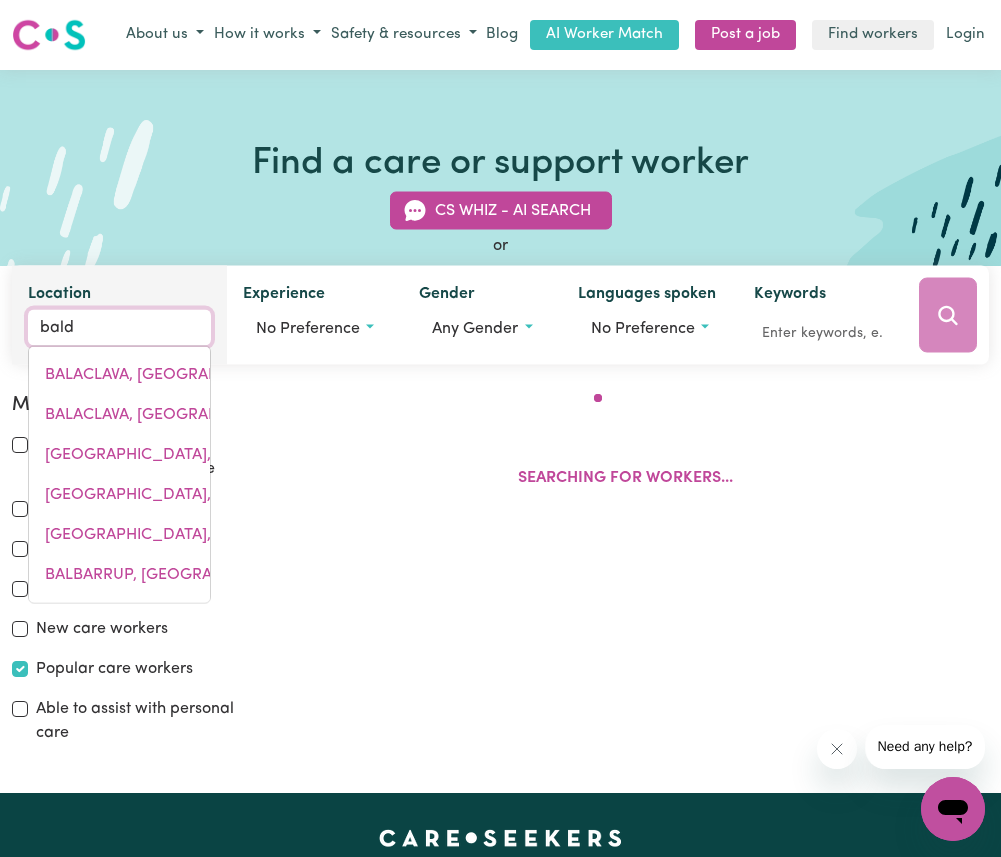 type on "bald [PERSON_NAME], [GEOGRAPHIC_DATA], 2365" 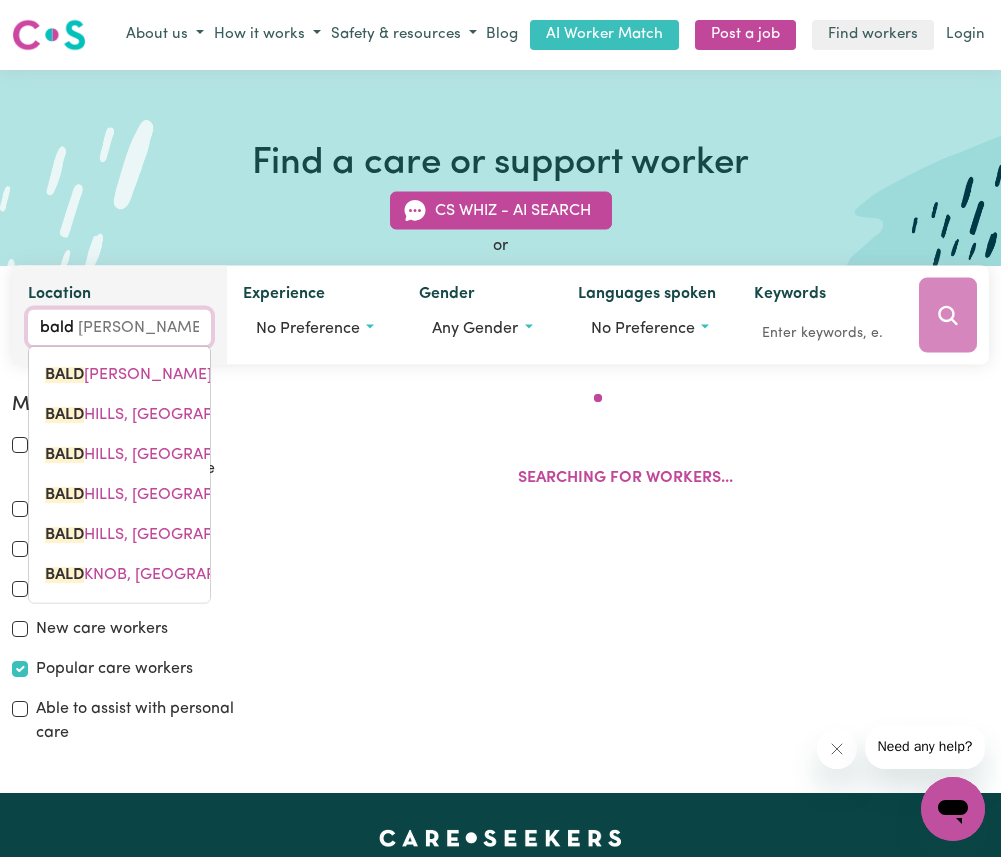 type on "[PERSON_NAME]" 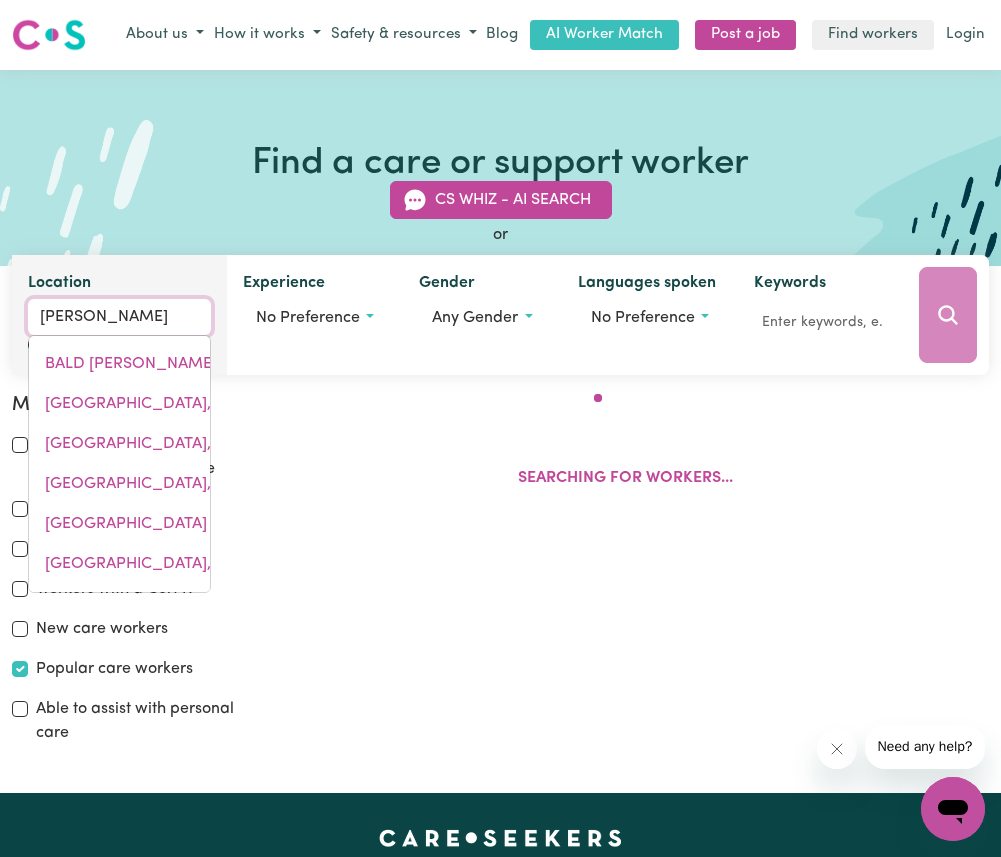 type on "baldiNA, [GEOGRAPHIC_DATA], 5417" 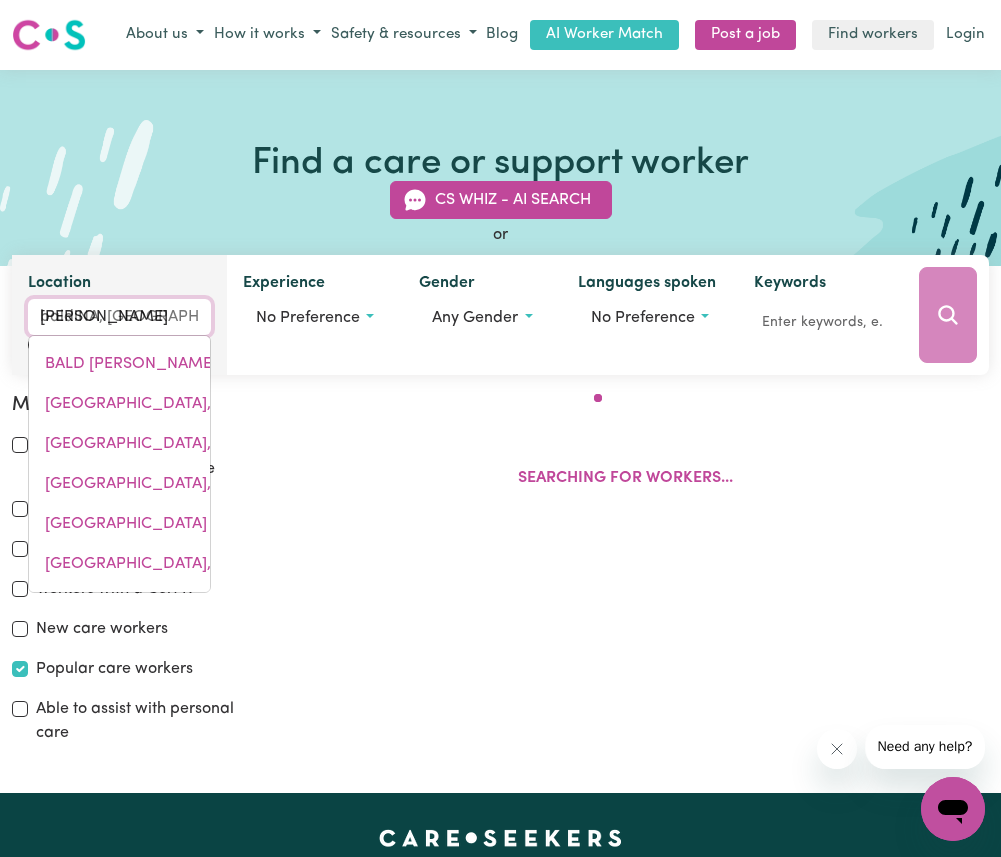 type on "baldiv" 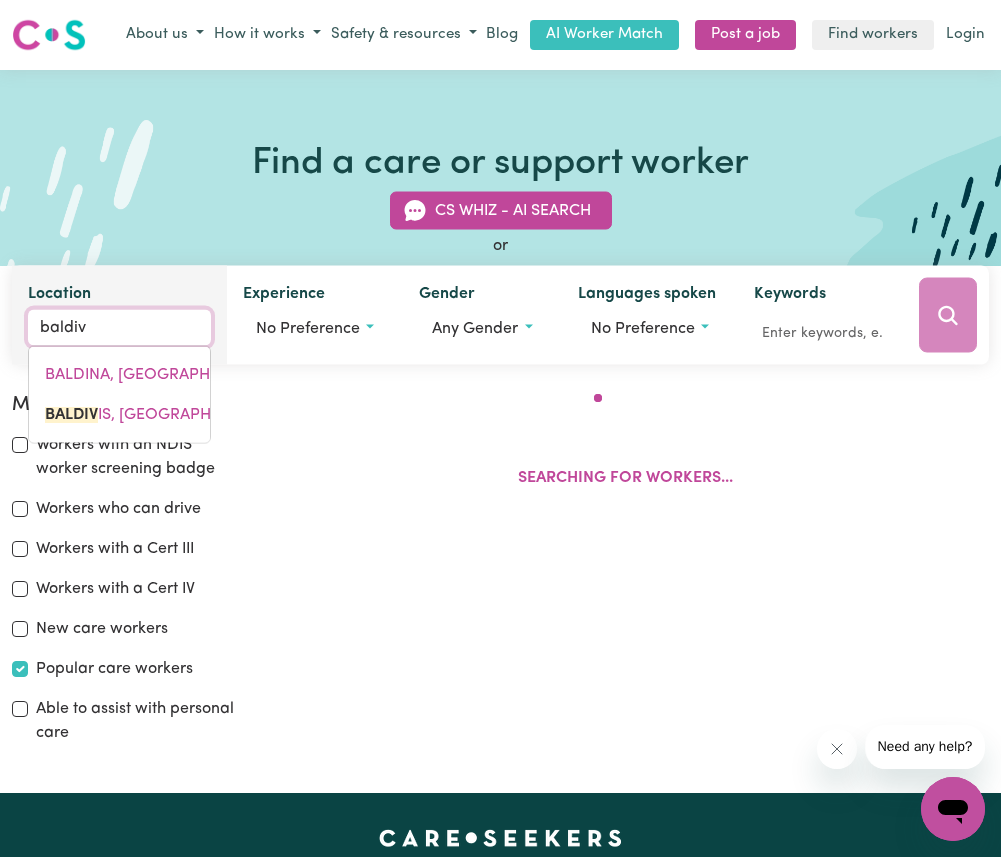 type on "baldivIS, [GEOGRAPHIC_DATA], 6171" 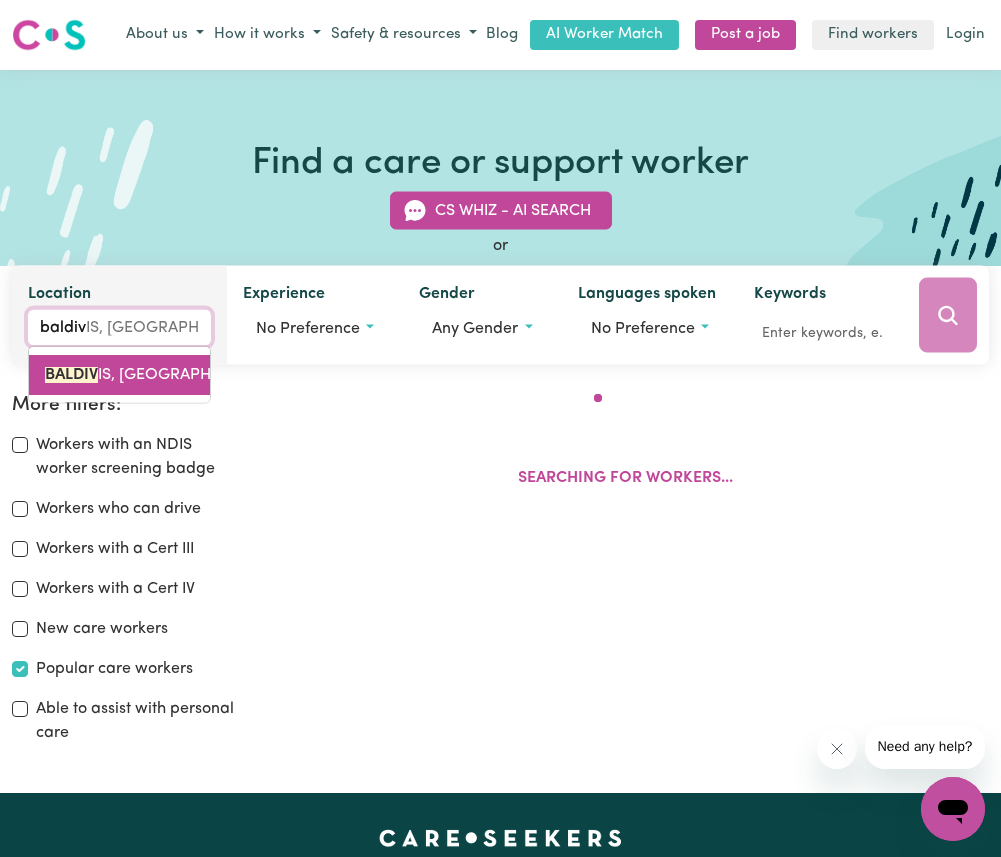 click on "BALDIV IS, [GEOGRAPHIC_DATA], 6171" at bounding box center (180, 375) 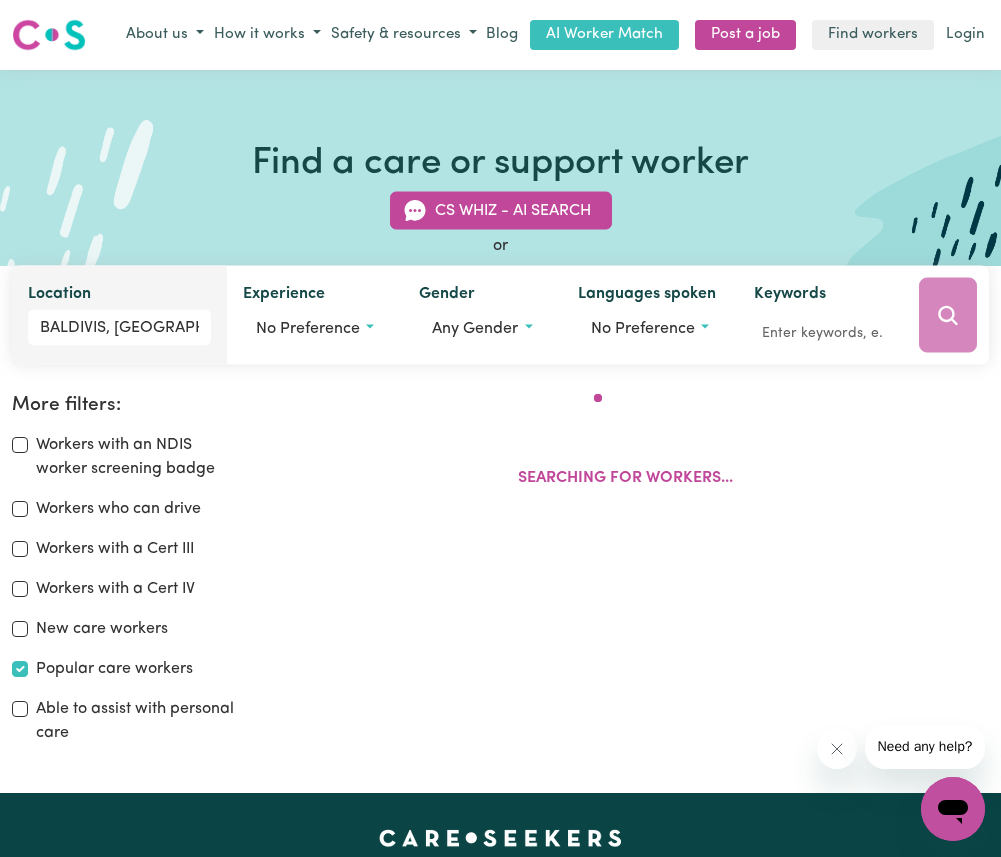 scroll, scrollTop: 100, scrollLeft: 0, axis: vertical 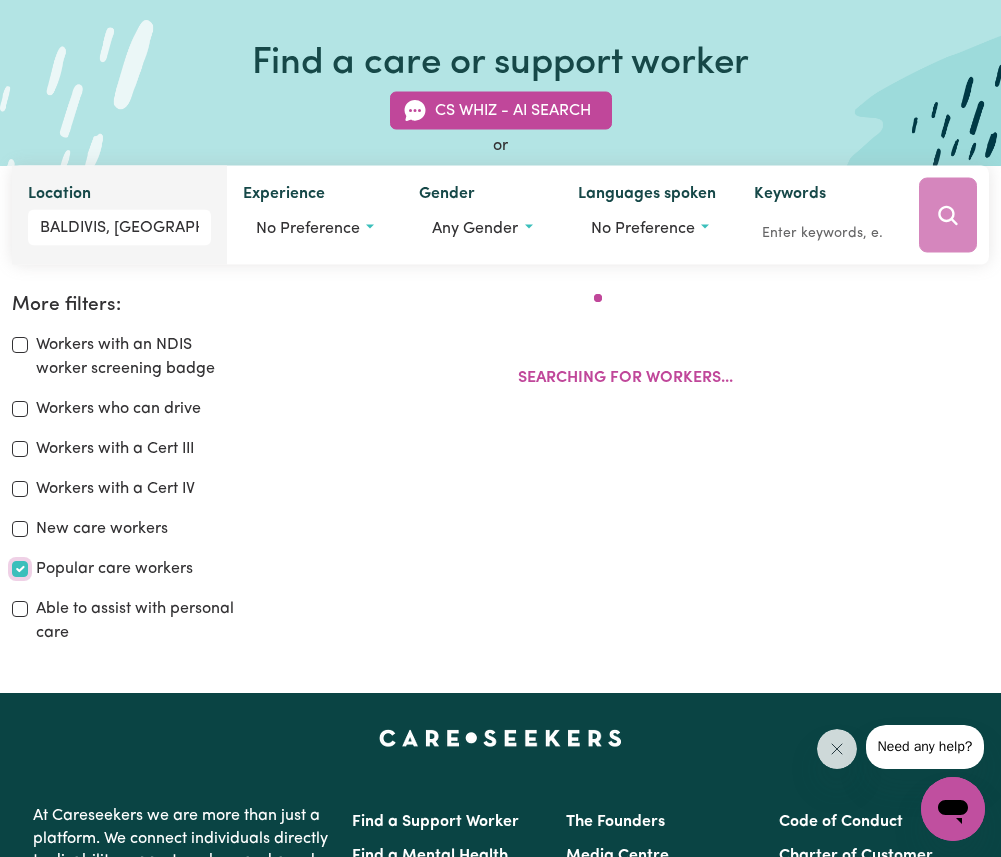 click on "Popular care workers" at bounding box center (20, 569) 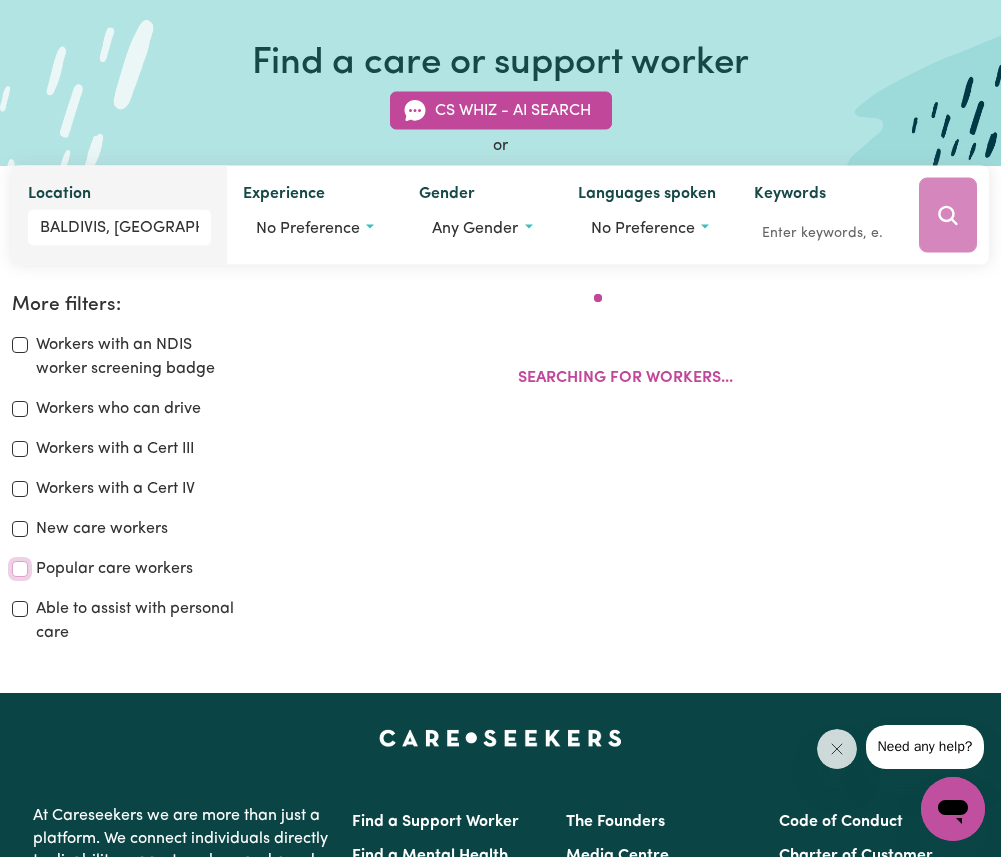 checkbox on "false" 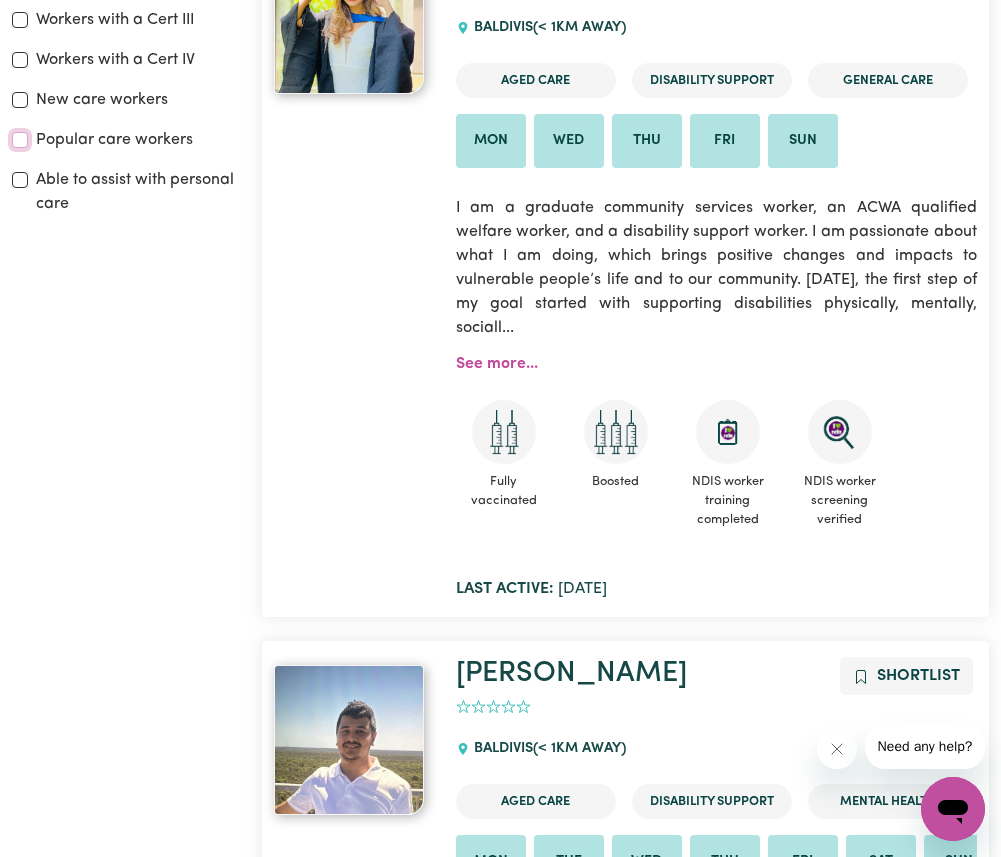 scroll, scrollTop: 531, scrollLeft: 0, axis: vertical 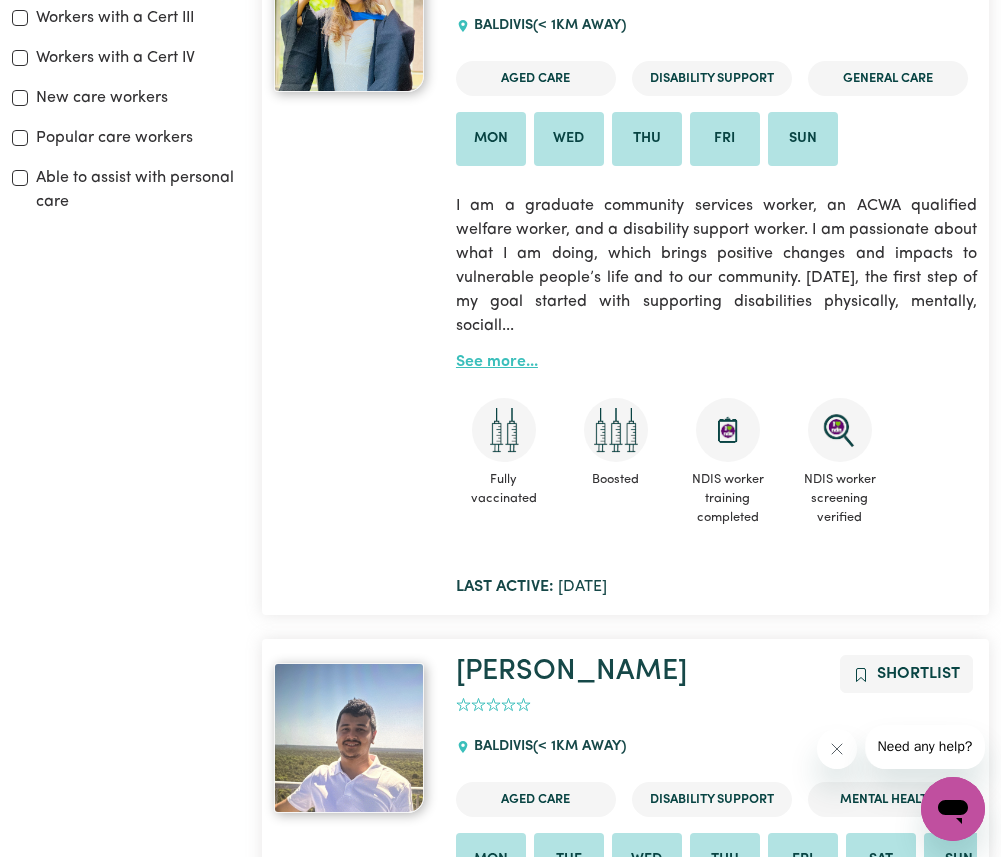 click on "See more..." at bounding box center (497, 362) 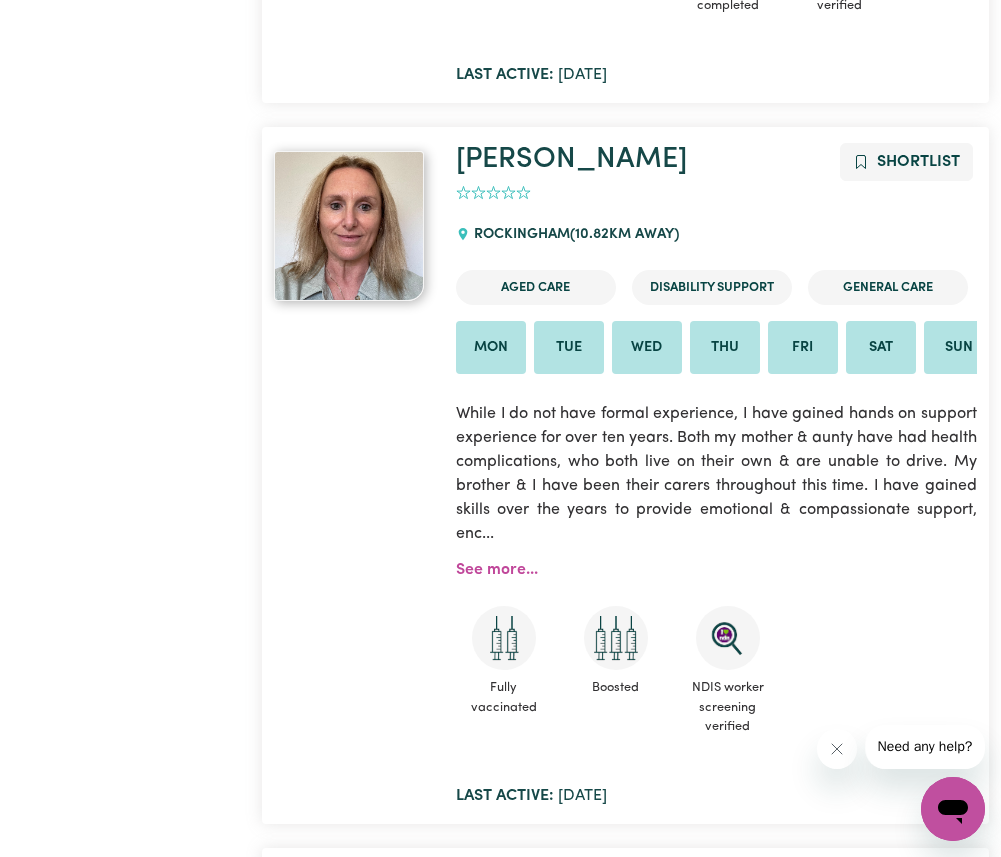 scroll, scrollTop: 4131, scrollLeft: 0, axis: vertical 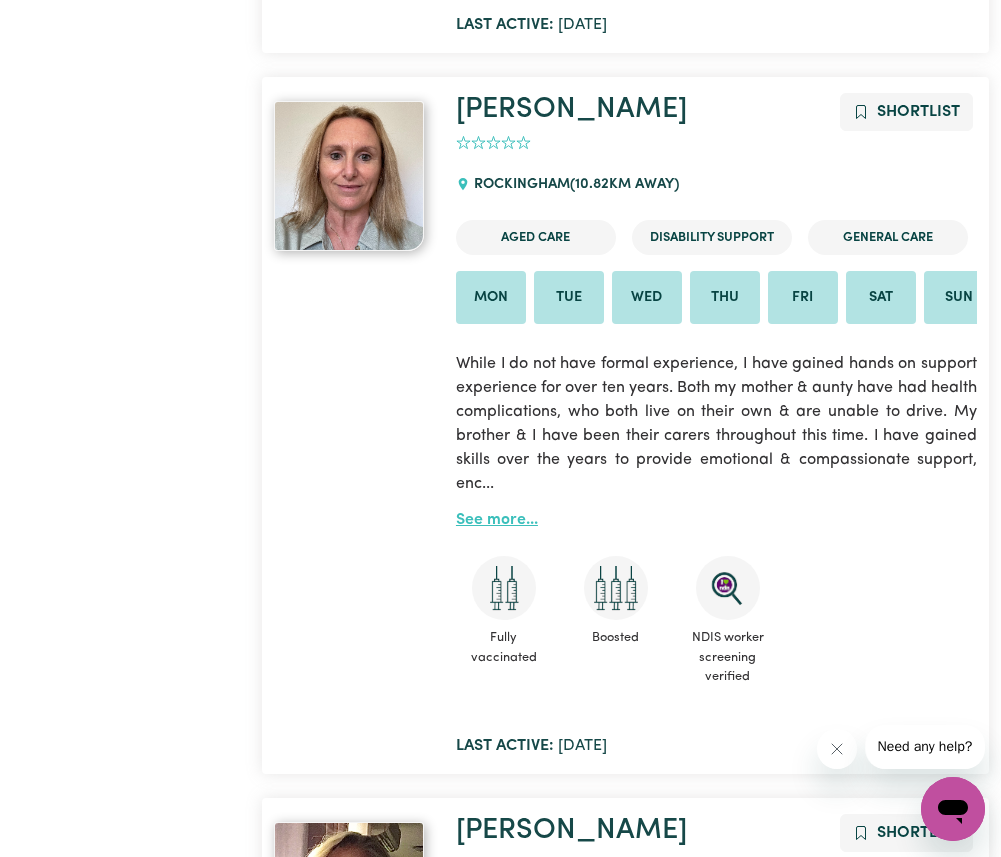 click on "See more..." at bounding box center [497, 520] 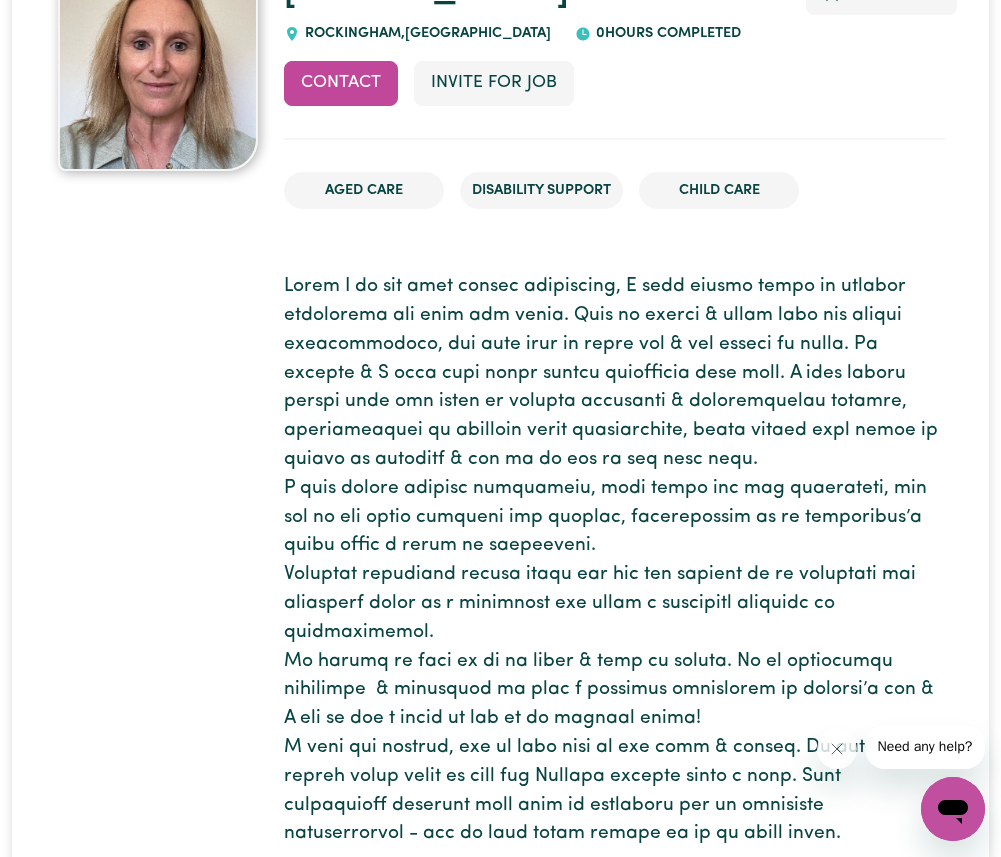 scroll, scrollTop: 100, scrollLeft: 0, axis: vertical 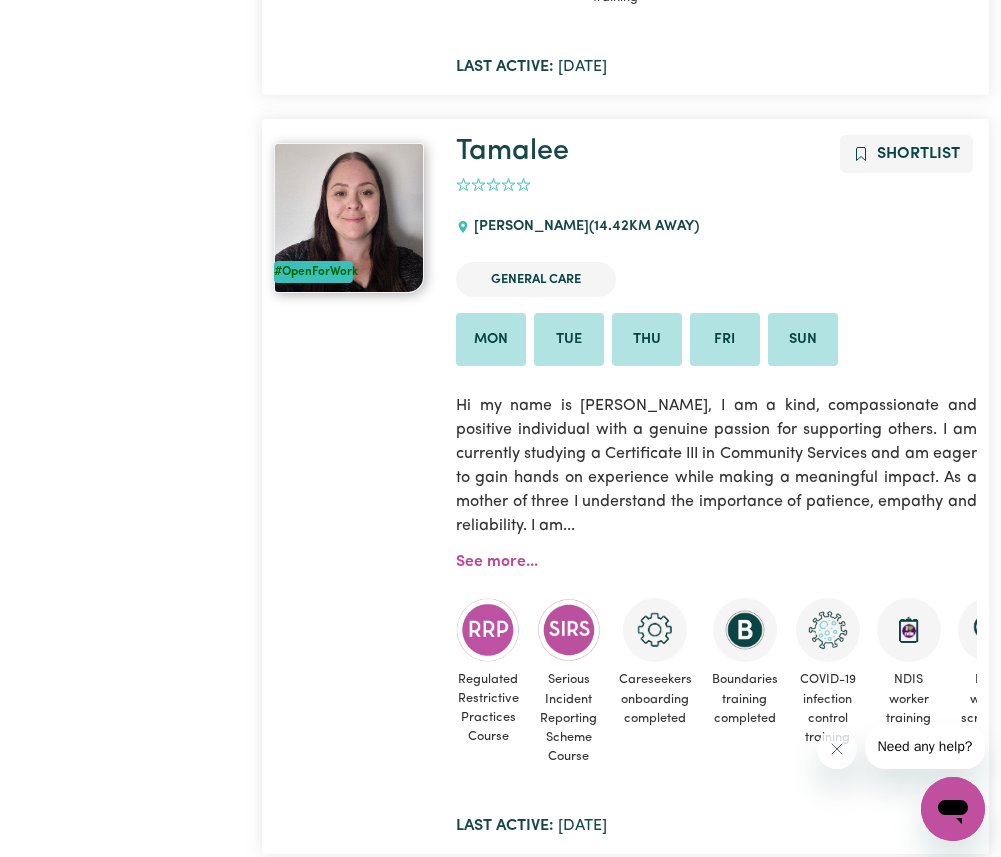 click on "#OpenForWork" at bounding box center (353, 486) 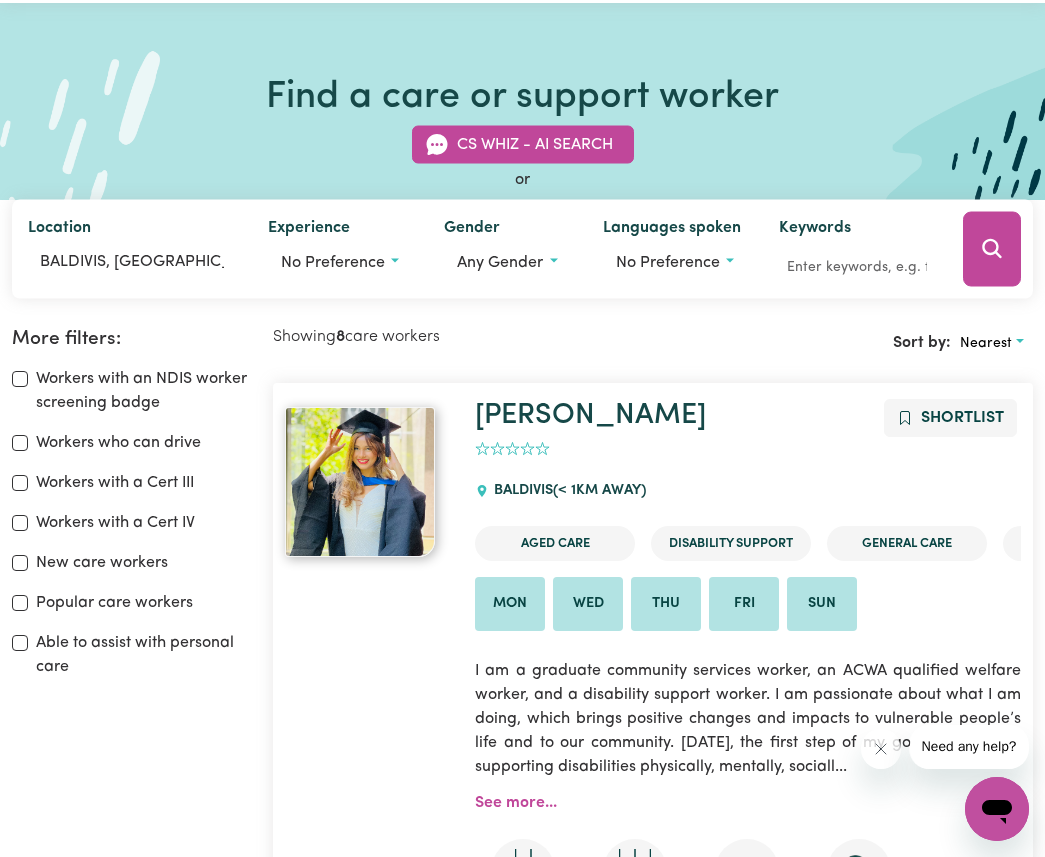 scroll, scrollTop: 0, scrollLeft: 0, axis: both 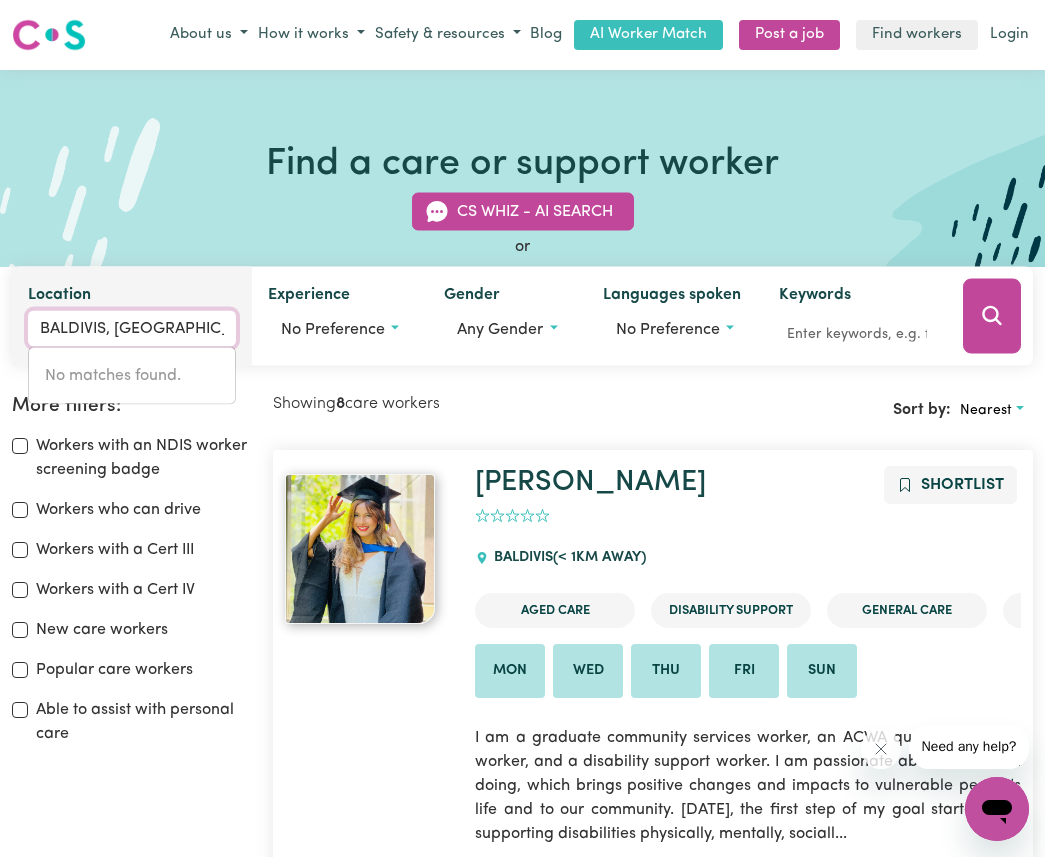 click on "BALDIVIS, [GEOGRAPHIC_DATA]" at bounding box center [132, 329] 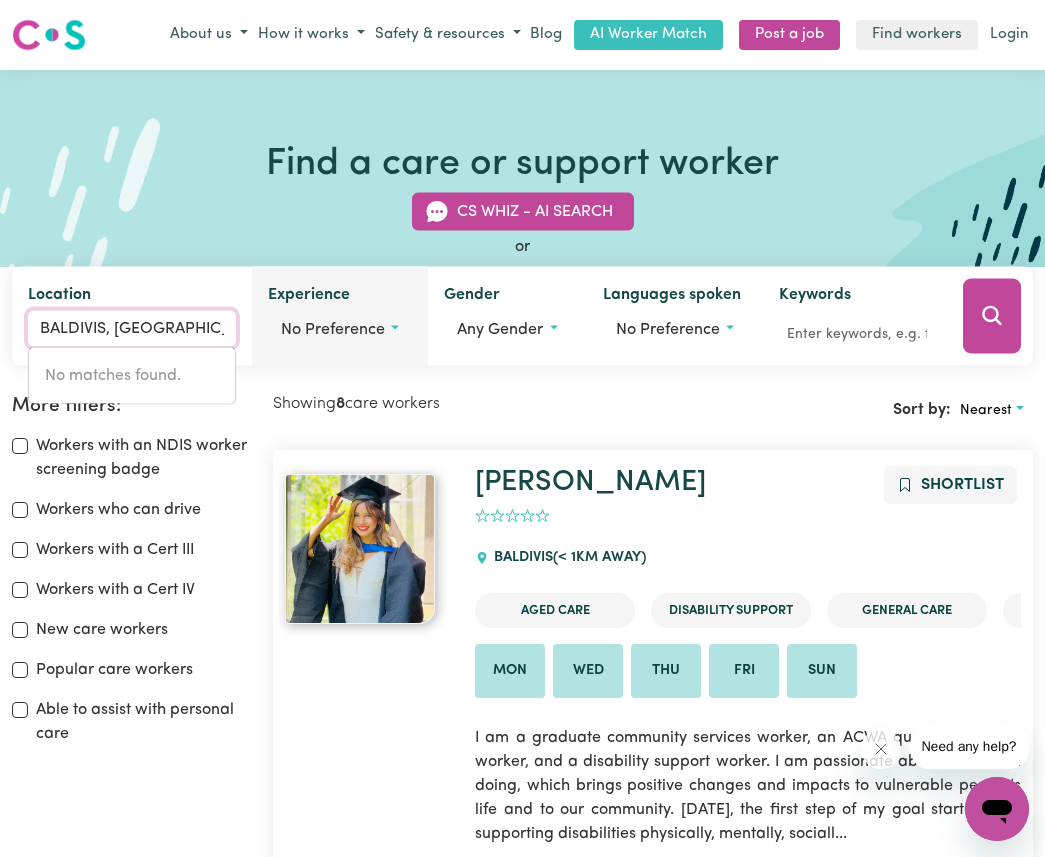 scroll, scrollTop: 0, scrollLeft: 19, axis: horizontal 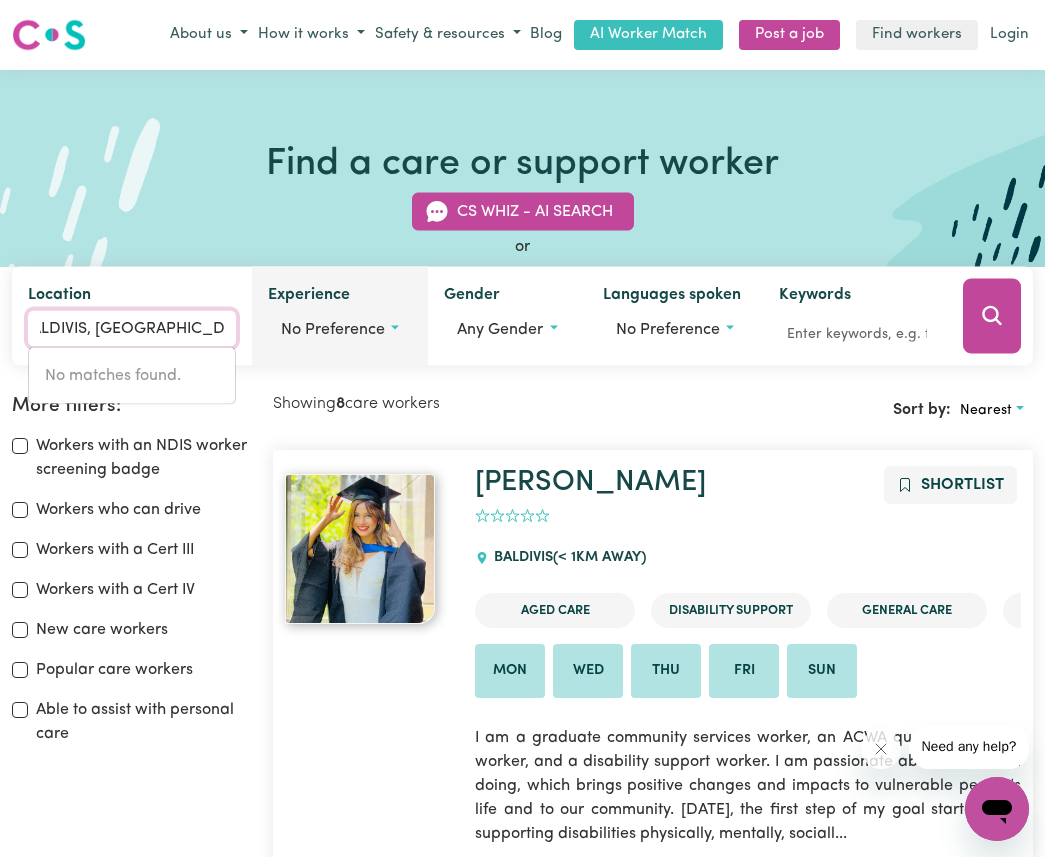 drag, startPoint x: 44, startPoint y: 313, endPoint x: 332, endPoint y: 359, distance: 291.65048 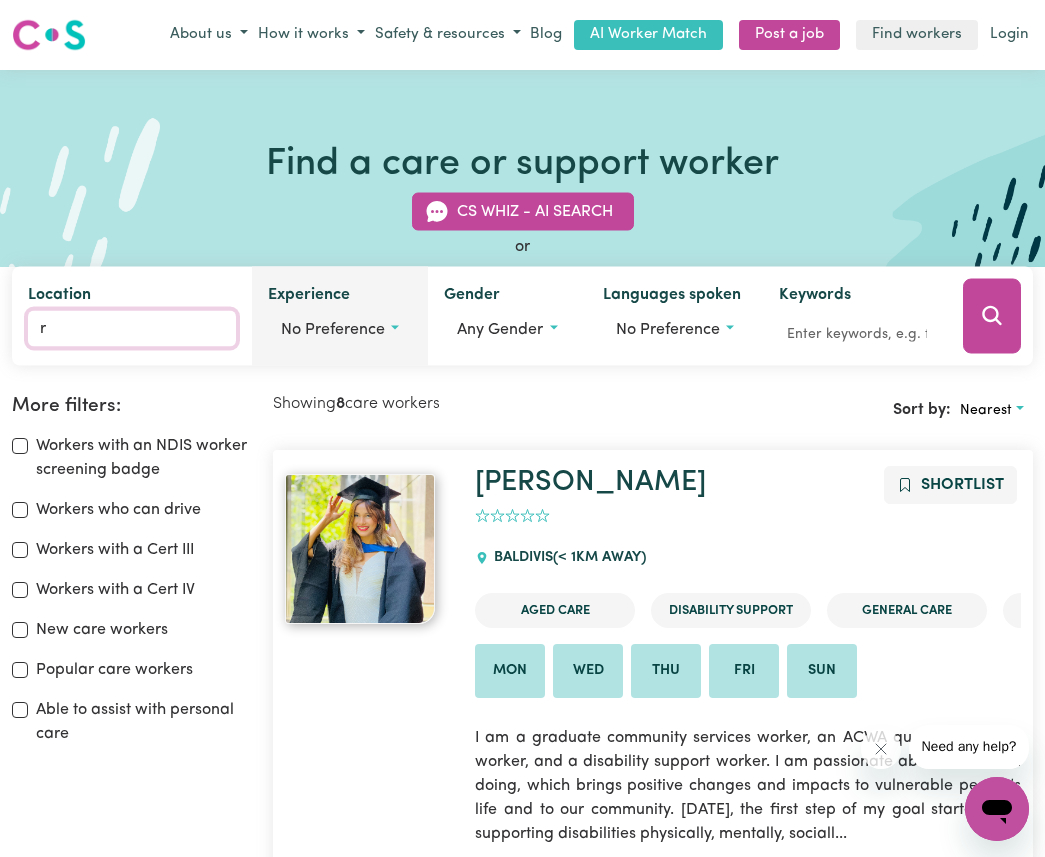 scroll, scrollTop: 0, scrollLeft: 0, axis: both 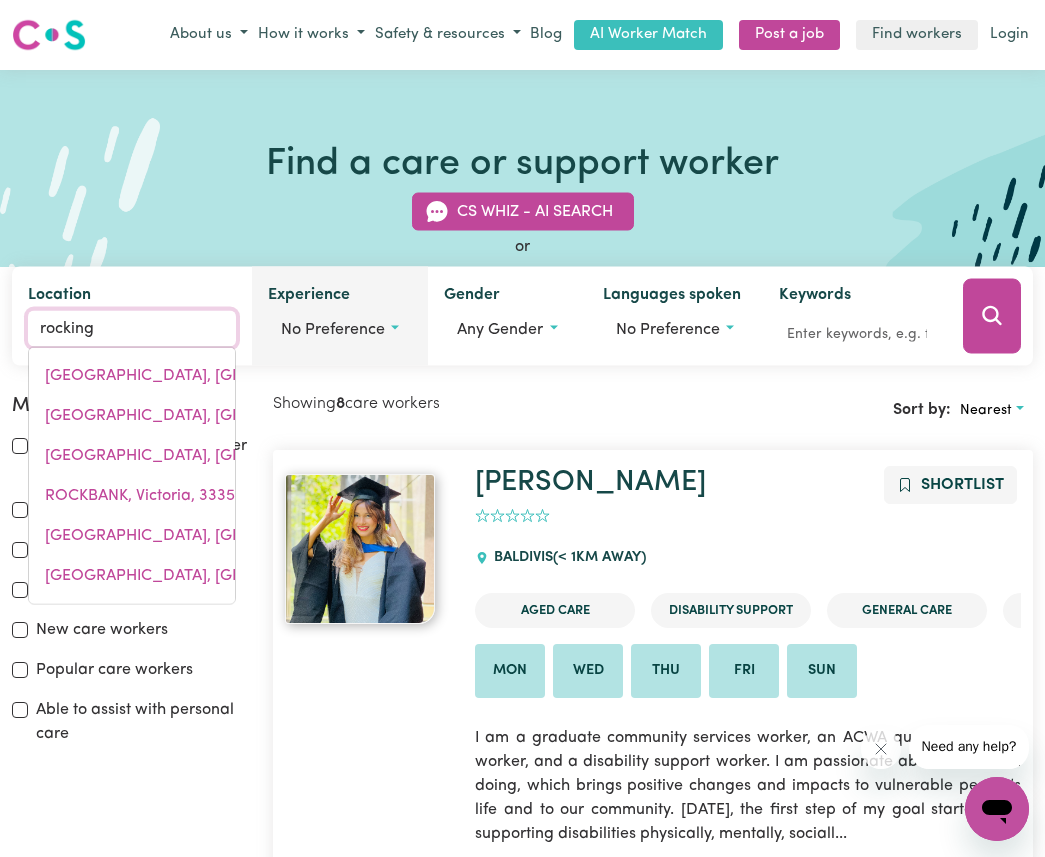 type on "rockingh" 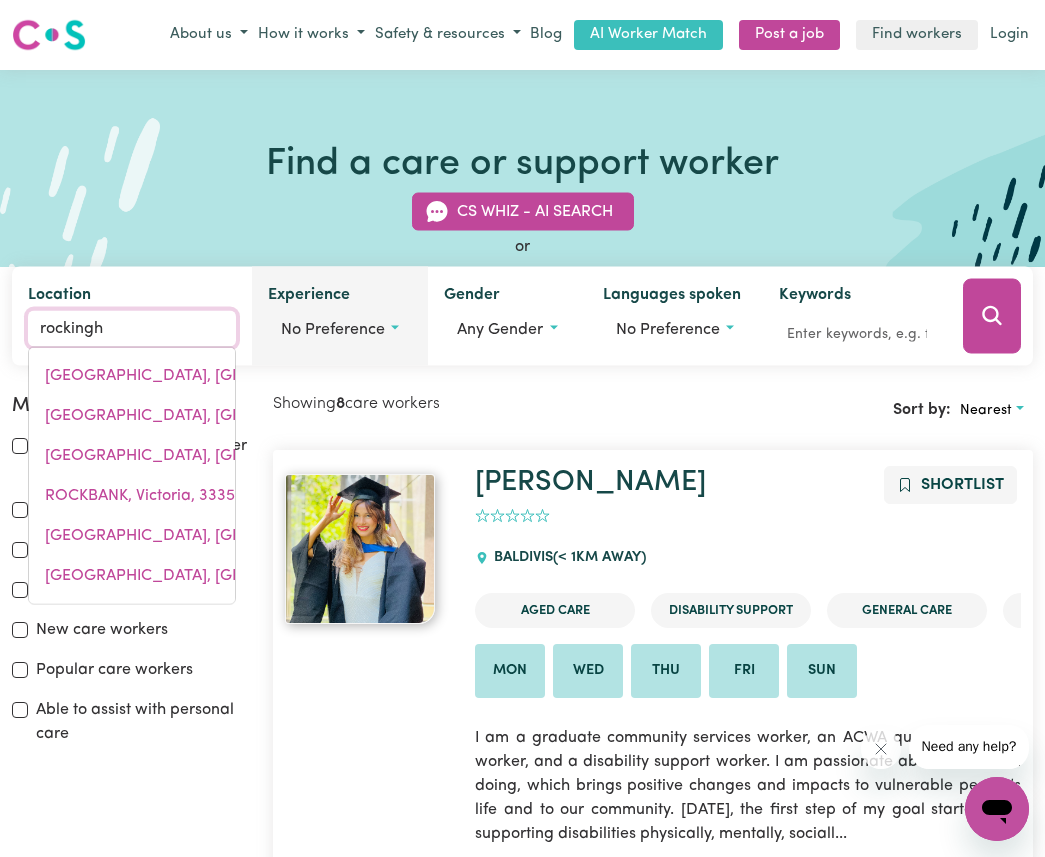 type on "rockinghAM, [GEOGRAPHIC_DATA], 4854" 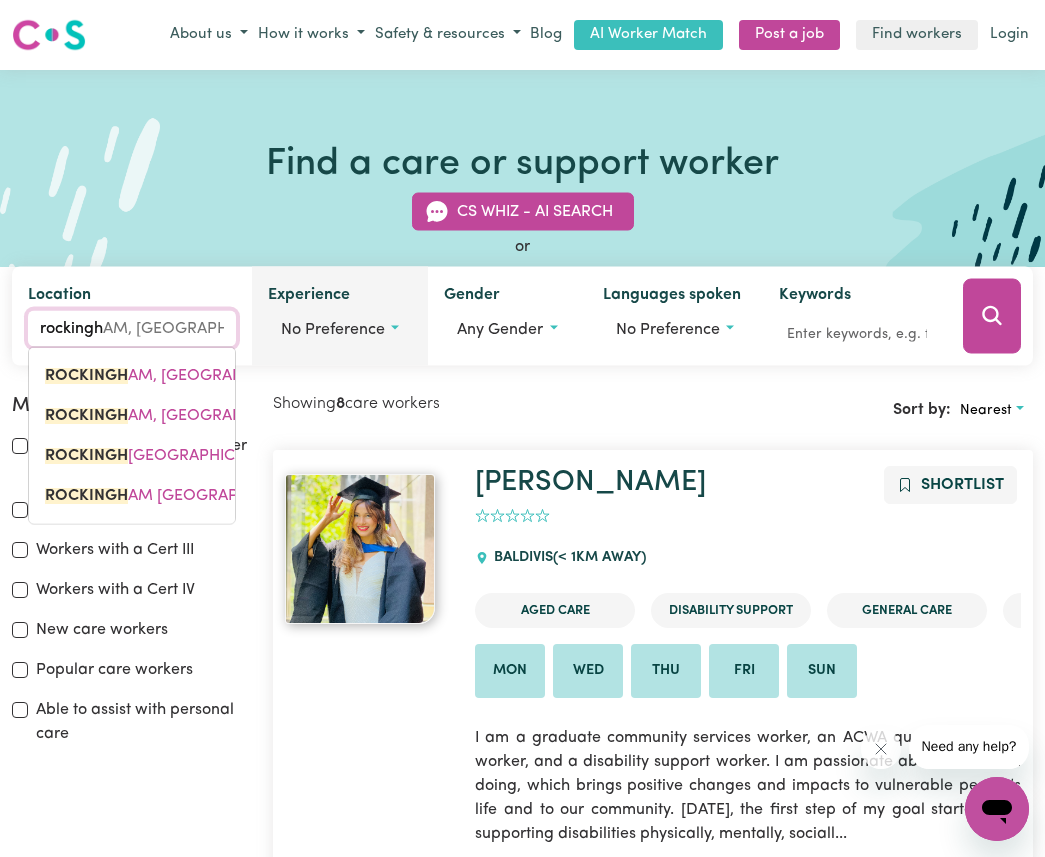 type on "rockingha" 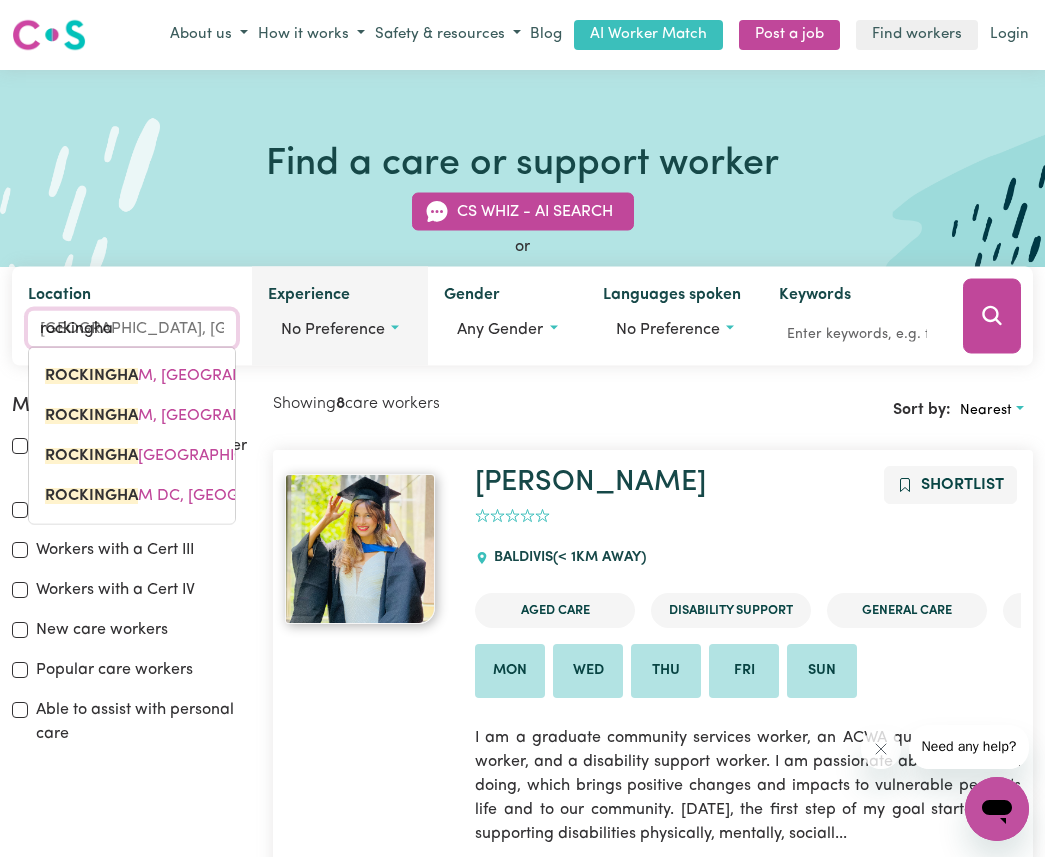 type on "rockingham" 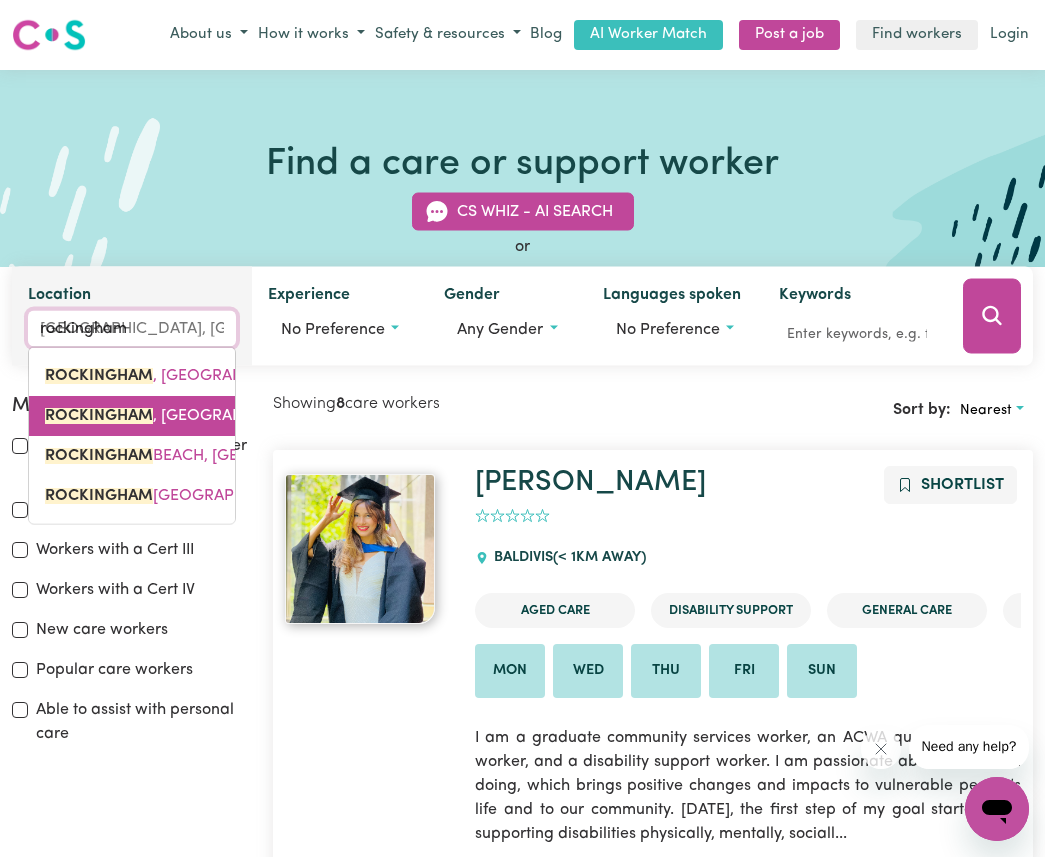 click on "[GEOGRAPHIC_DATA] , [GEOGRAPHIC_DATA], 6168" at bounding box center (204, 416) 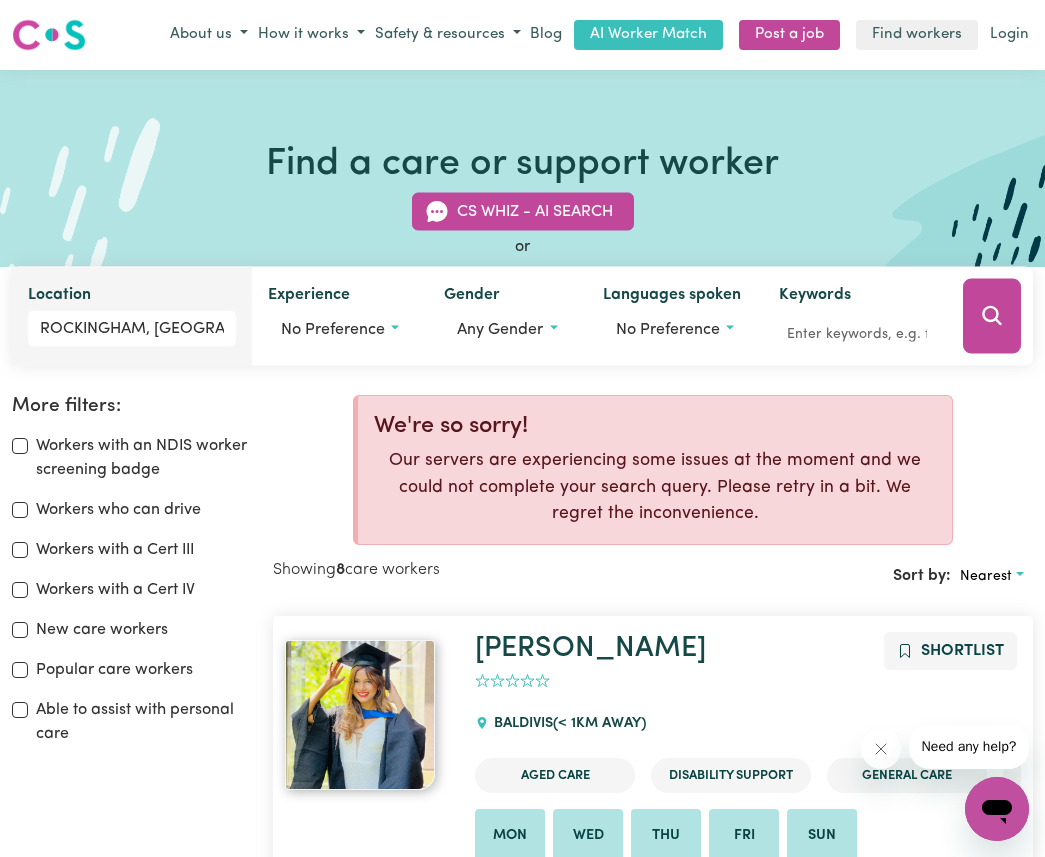 click on "Showing  8  care workers" at bounding box center [463, 576] 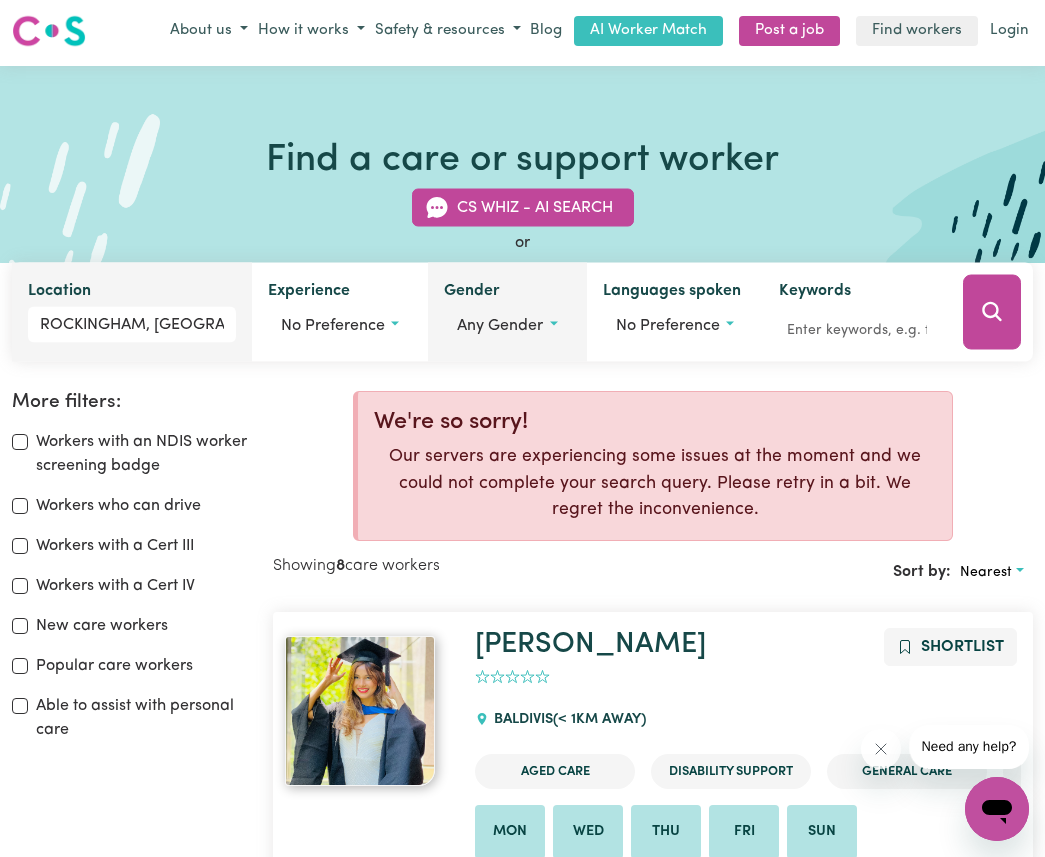 scroll, scrollTop: 0, scrollLeft: 0, axis: both 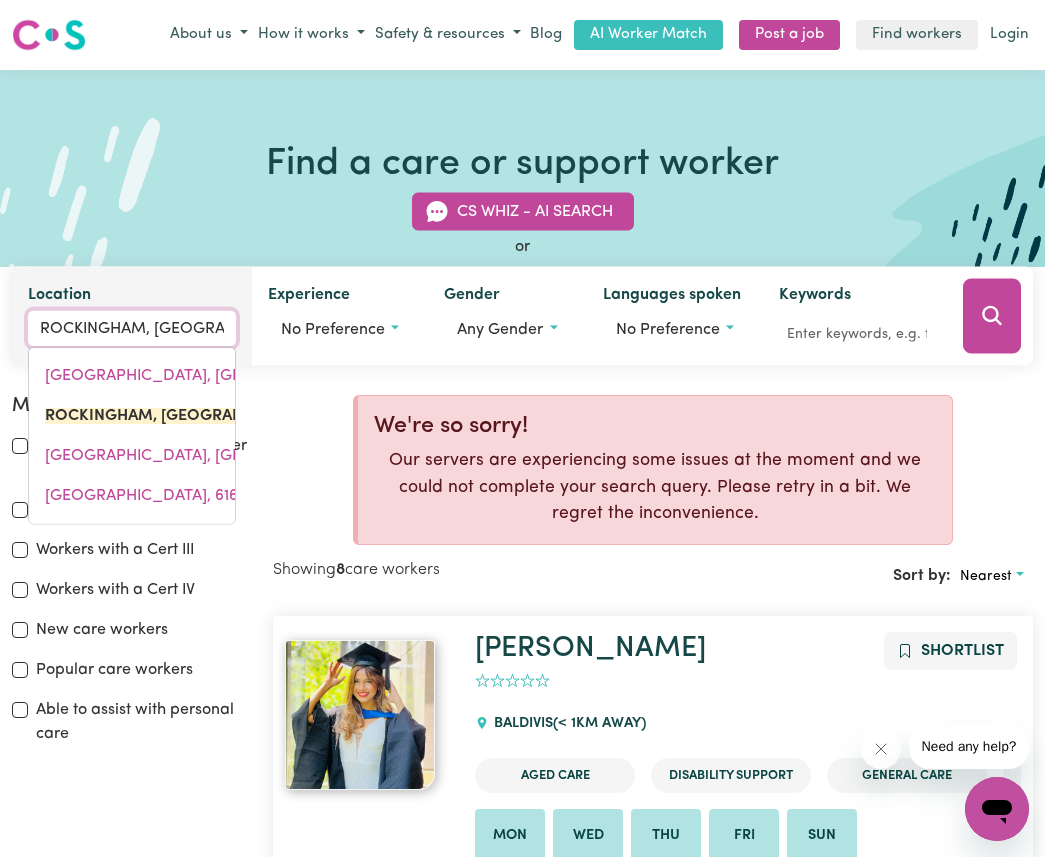 click on "ROCKINGHAM, [GEOGRAPHIC_DATA]" at bounding box center [132, 329] 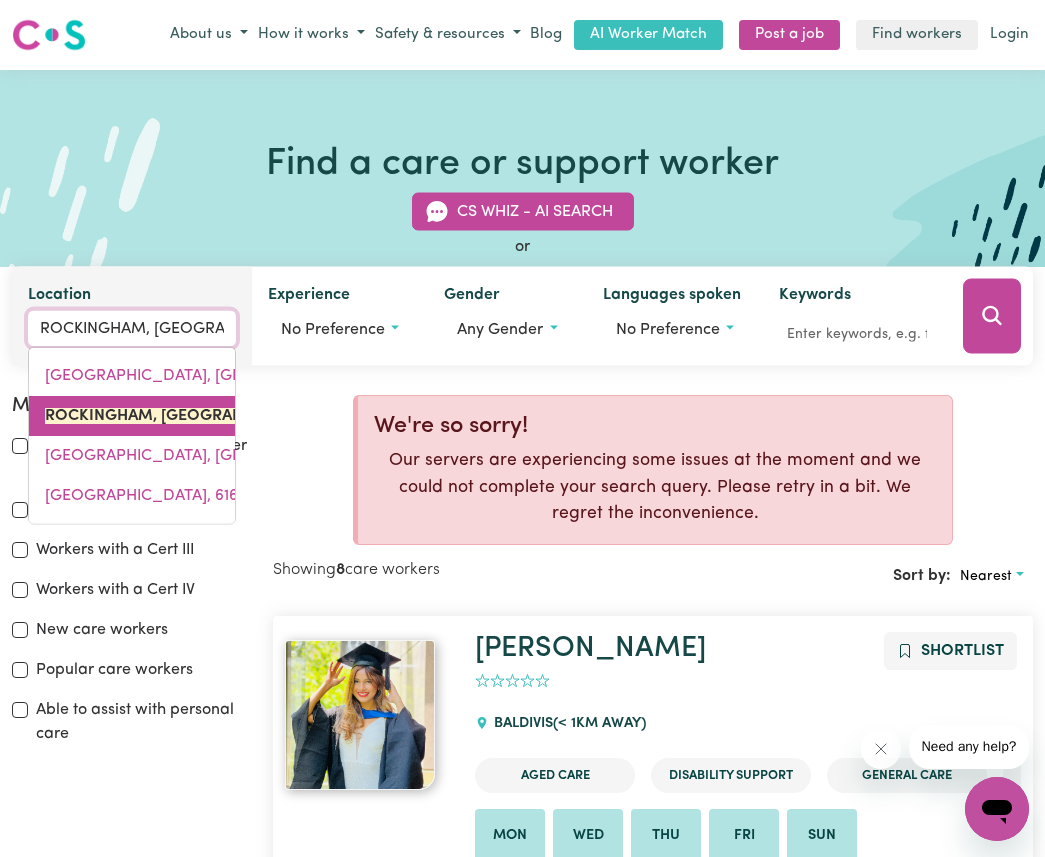 click on "ROCKINGHAM, [GEOGRAPHIC_DATA]" at bounding box center [184, 416] 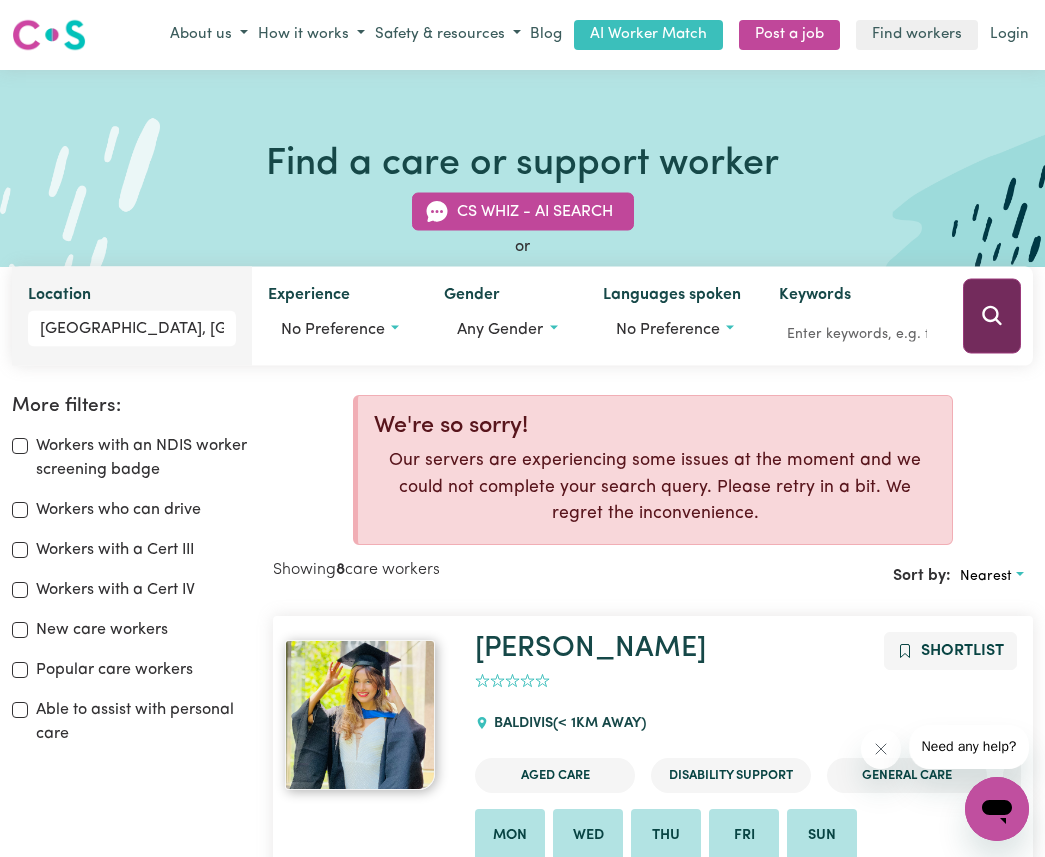 click at bounding box center [992, 316] 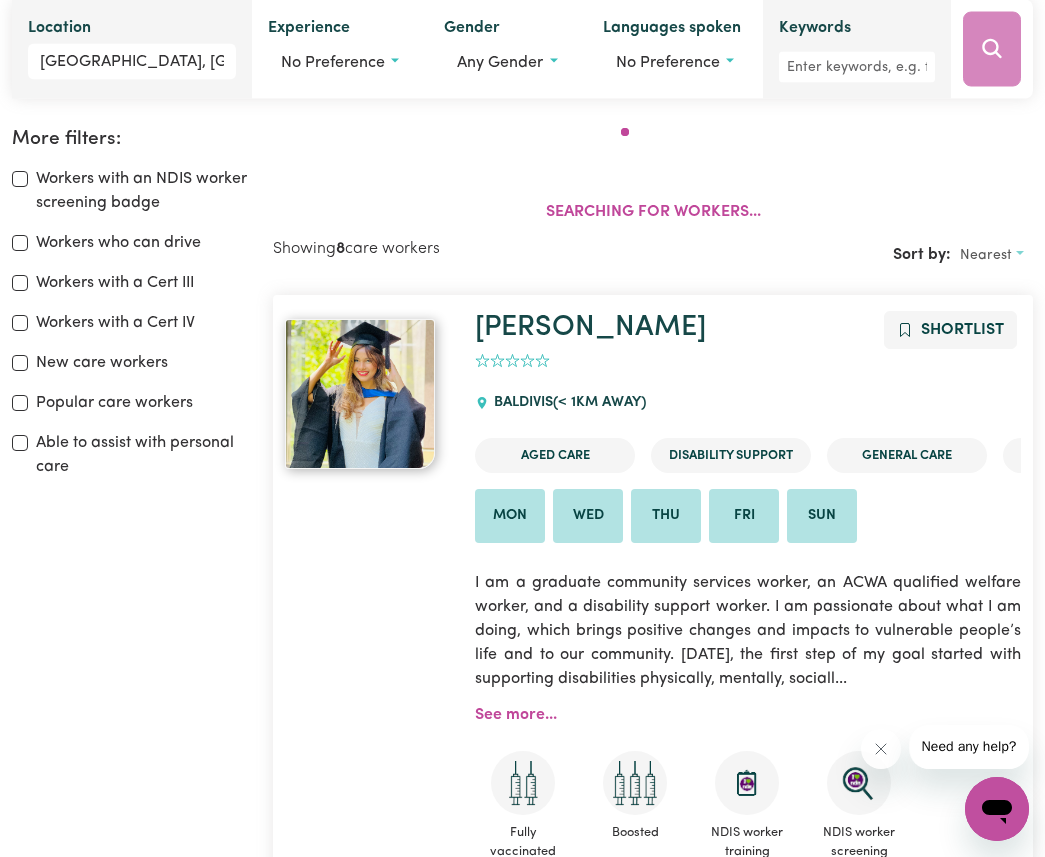 scroll, scrollTop: 331, scrollLeft: 0, axis: vertical 